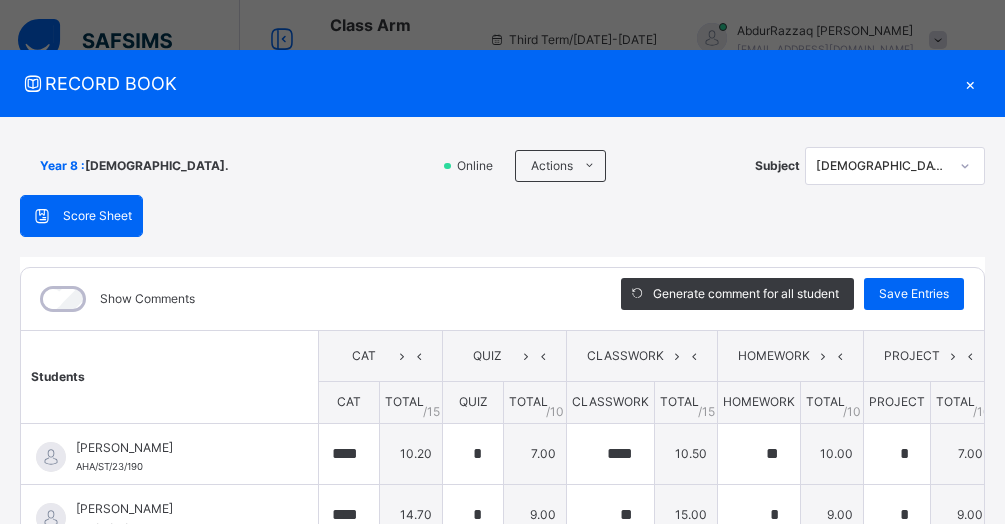 scroll, scrollTop: 367, scrollLeft: 0, axis: vertical 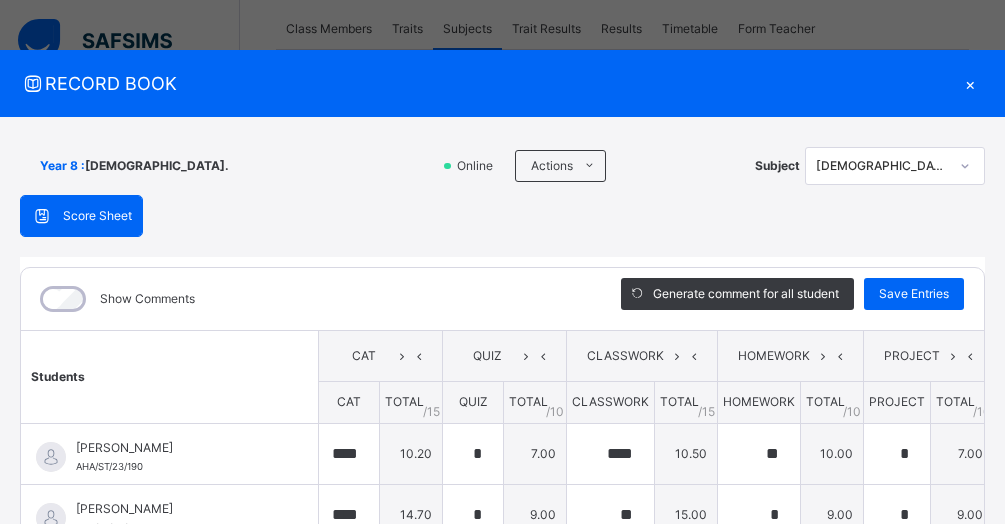 click on "×" at bounding box center (970, 83) 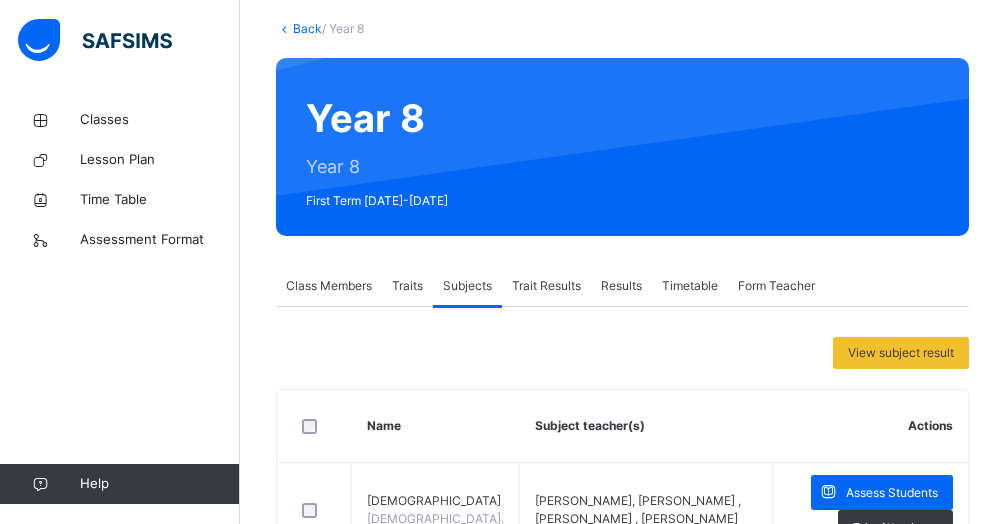 scroll, scrollTop: 103, scrollLeft: 0, axis: vertical 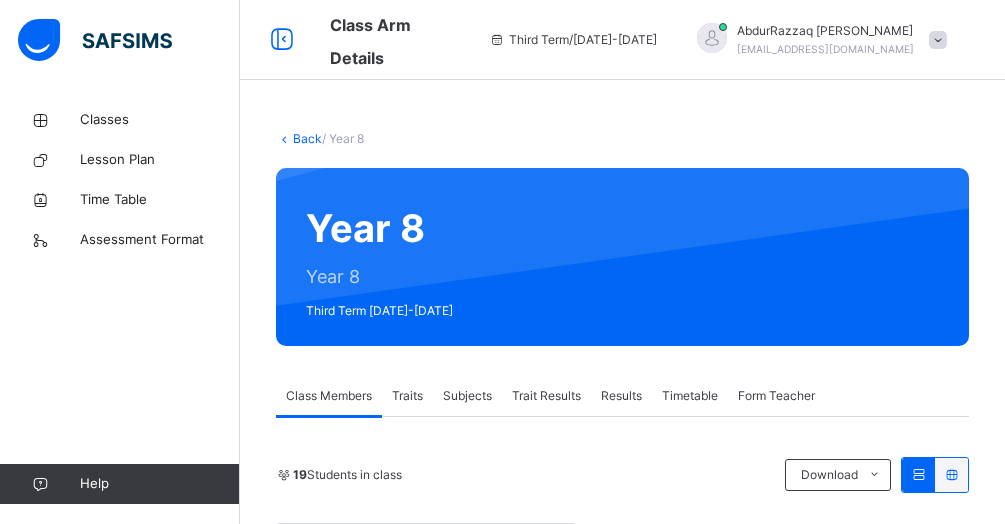 click on "Subjects" at bounding box center (467, 396) 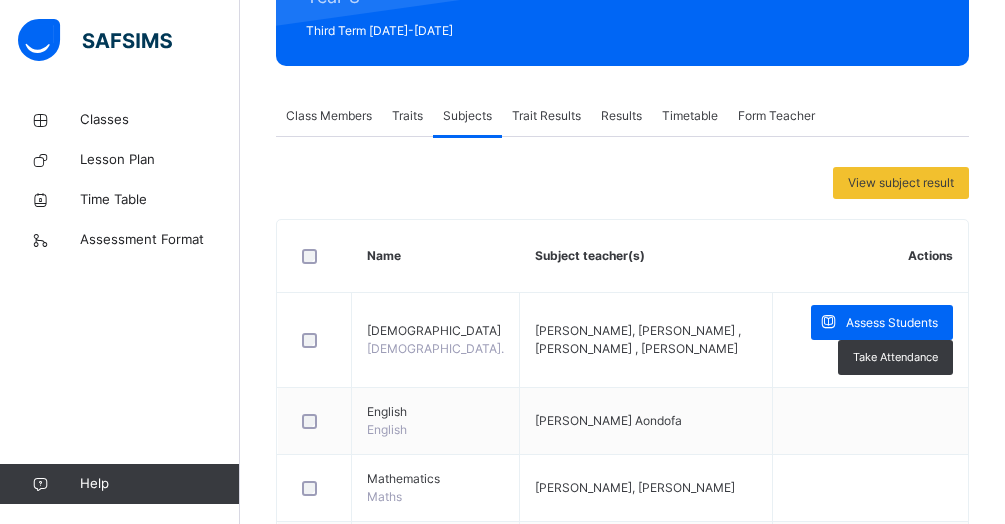 scroll, scrollTop: 287, scrollLeft: 0, axis: vertical 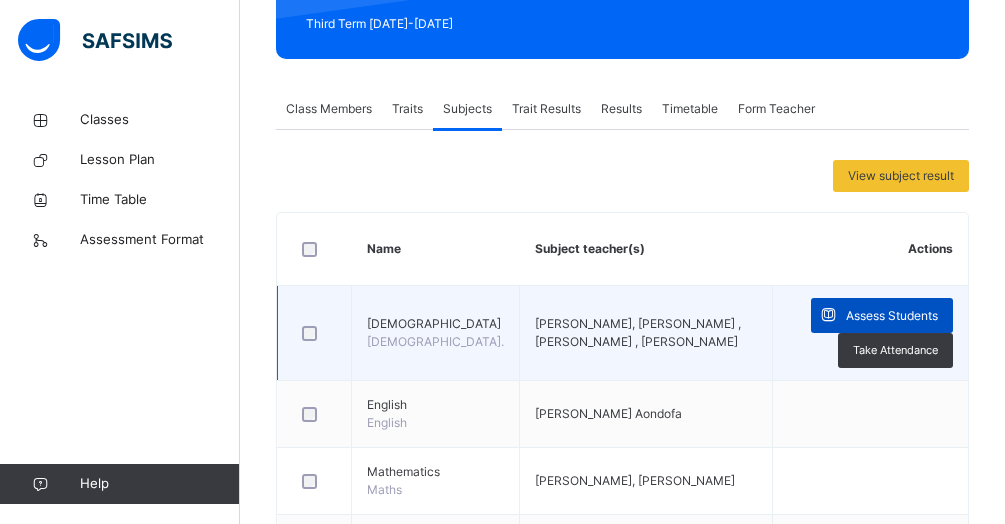 click on "Assess Students" at bounding box center (892, 316) 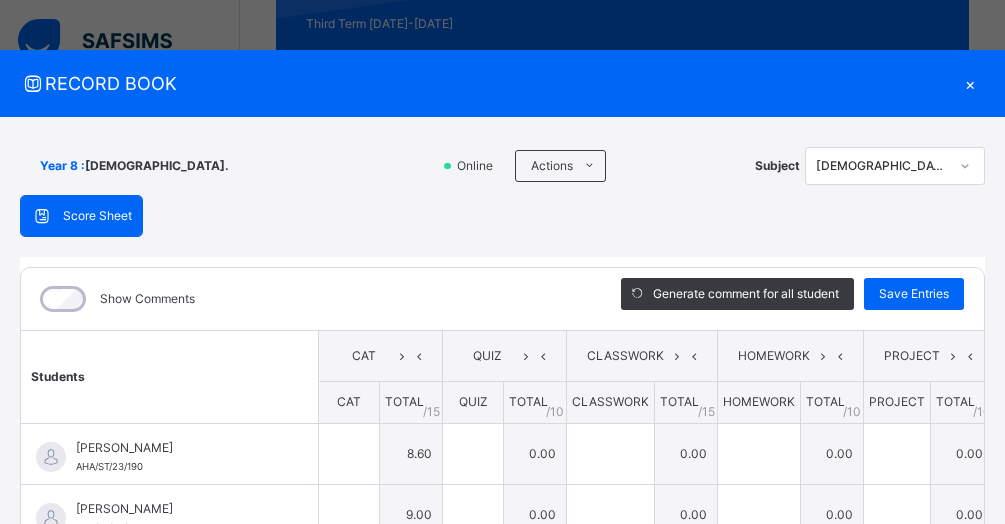 type on "***" 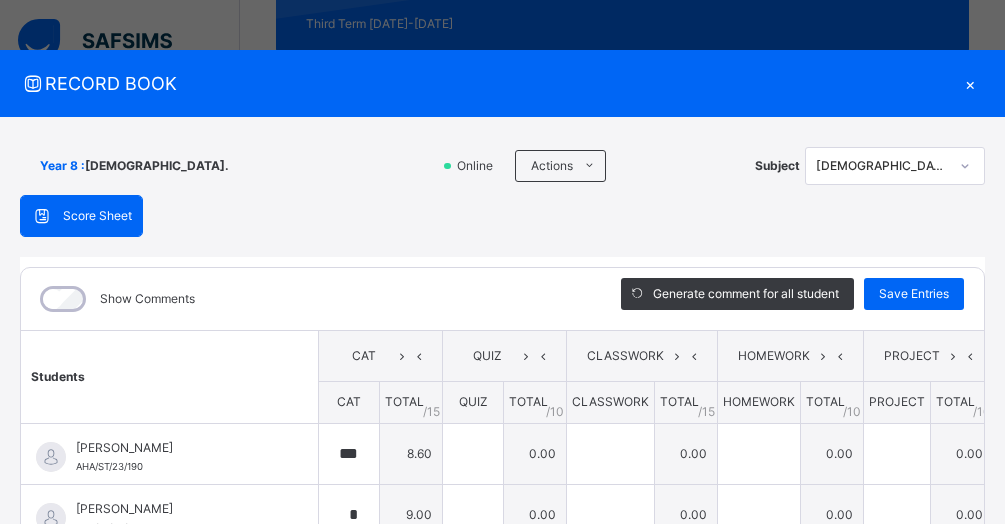 type on "***" 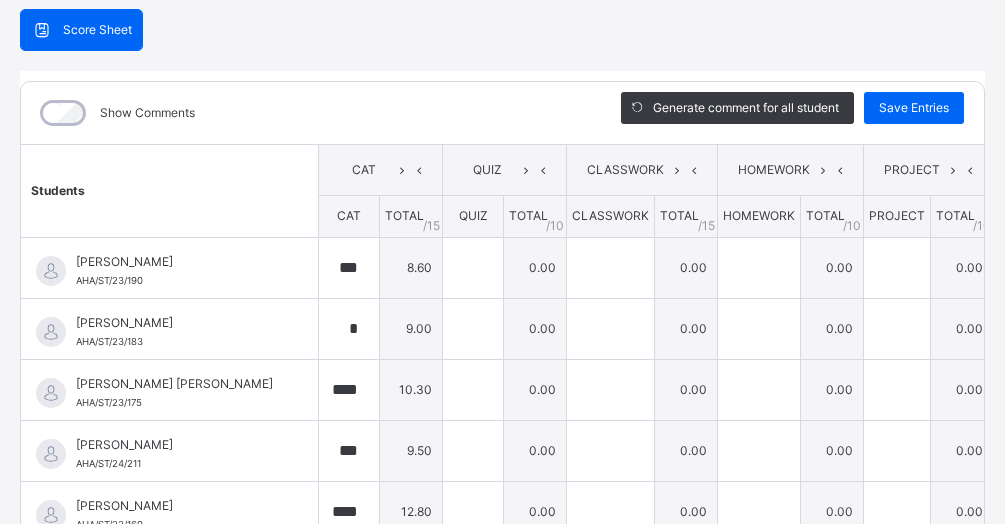 scroll, scrollTop: 230, scrollLeft: 0, axis: vertical 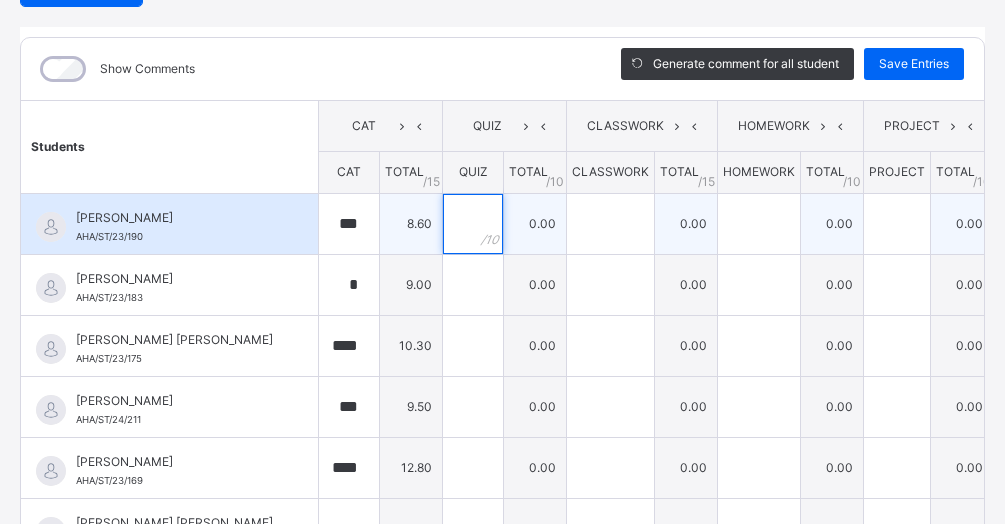 click at bounding box center (473, 224) 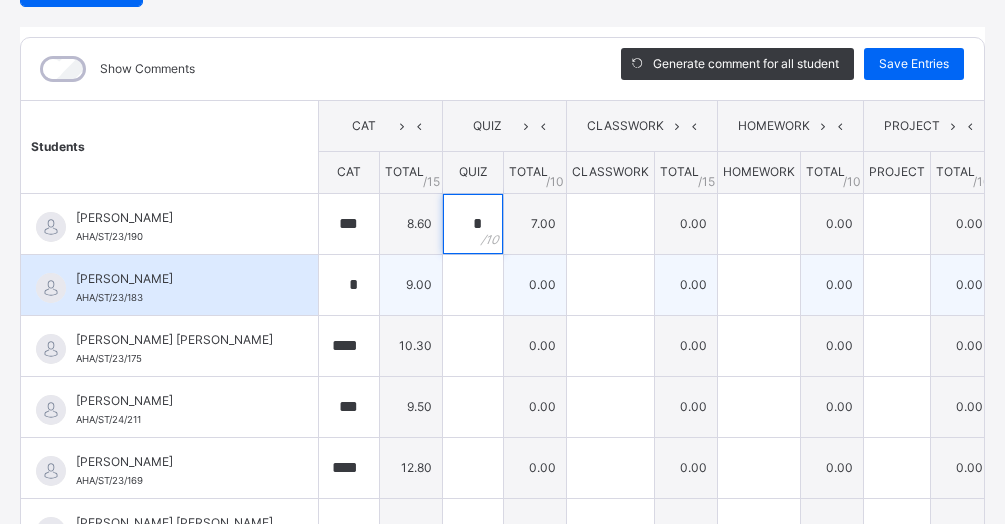 type on "*" 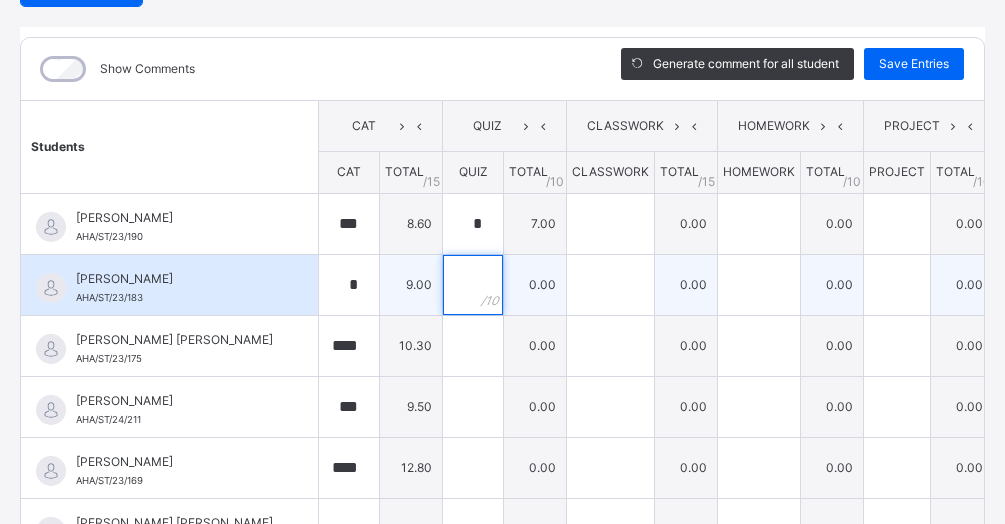 click at bounding box center (473, 285) 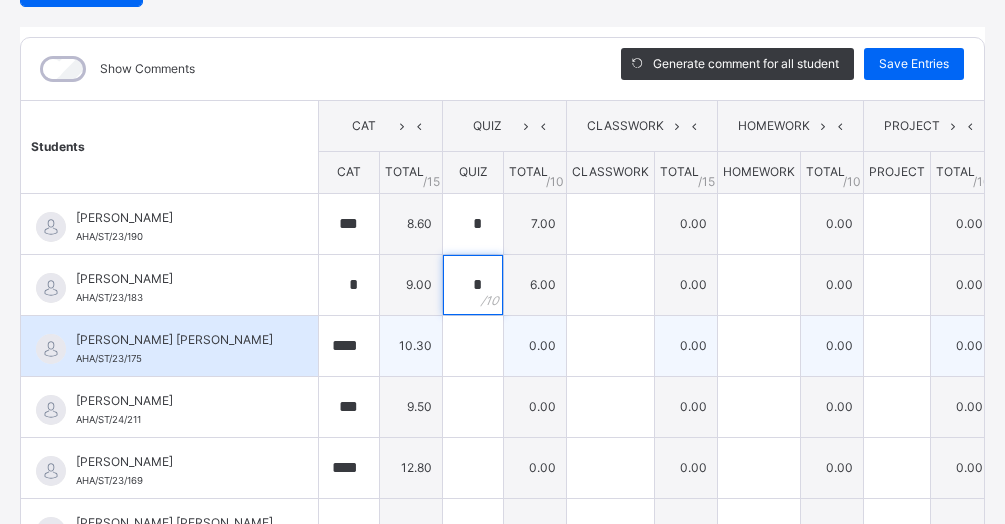type on "*" 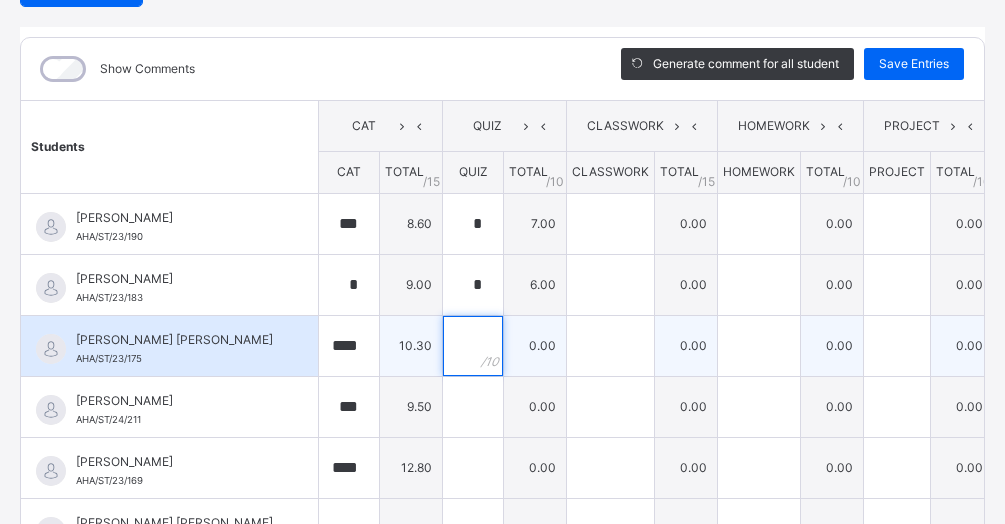 click at bounding box center (473, 346) 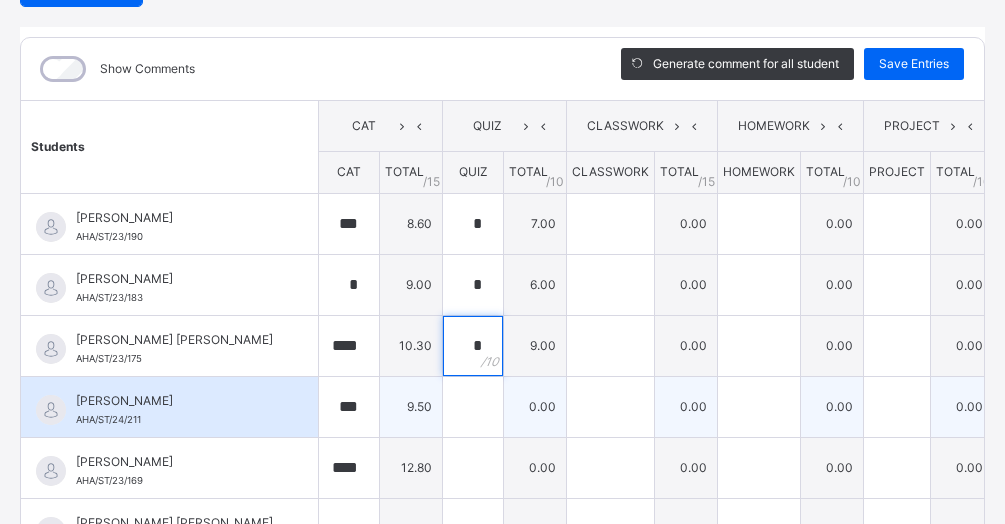 type on "*" 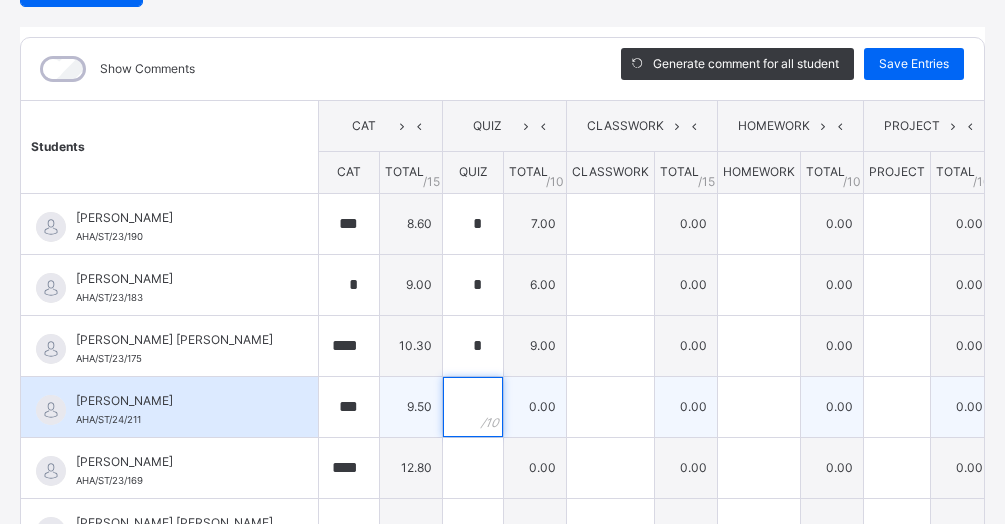 click at bounding box center (473, 407) 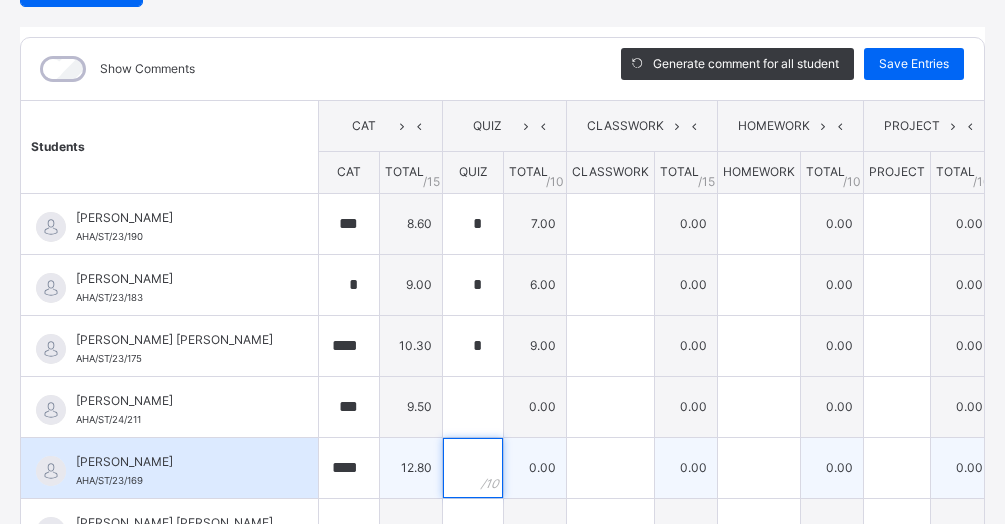click at bounding box center [473, 468] 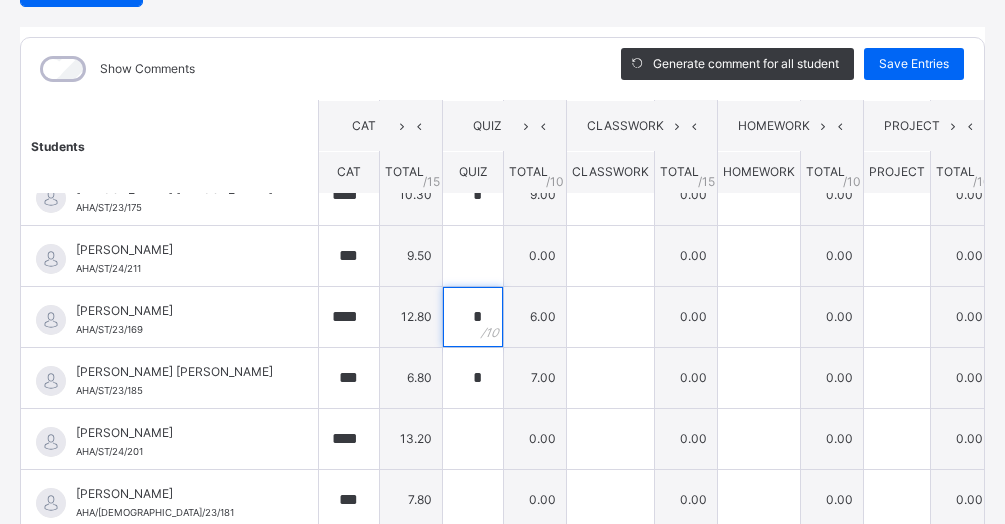 scroll, scrollTop: 176, scrollLeft: 0, axis: vertical 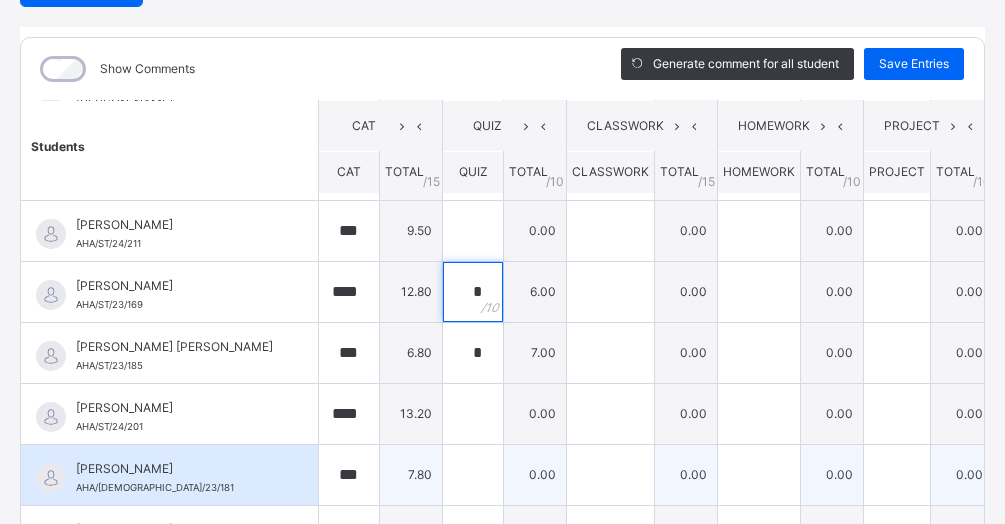 type on "*" 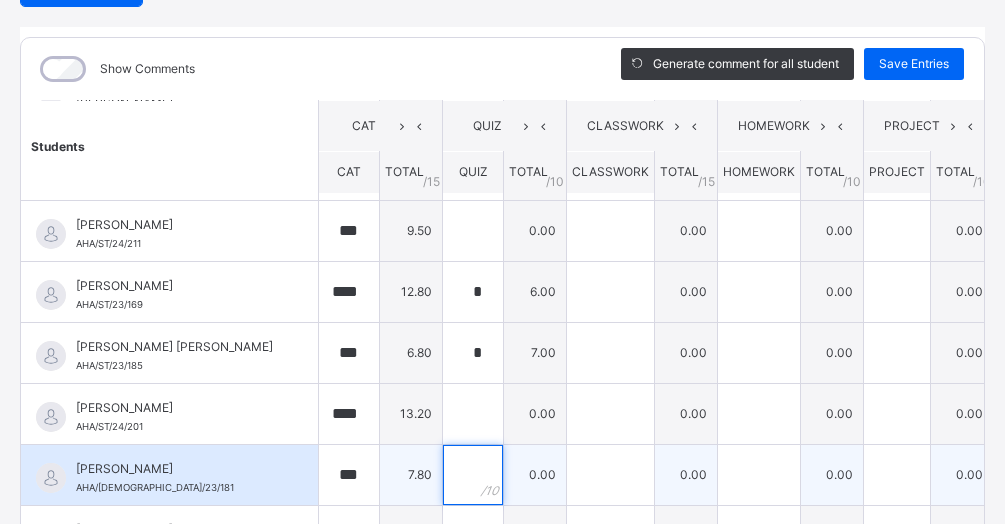 click at bounding box center [473, 475] 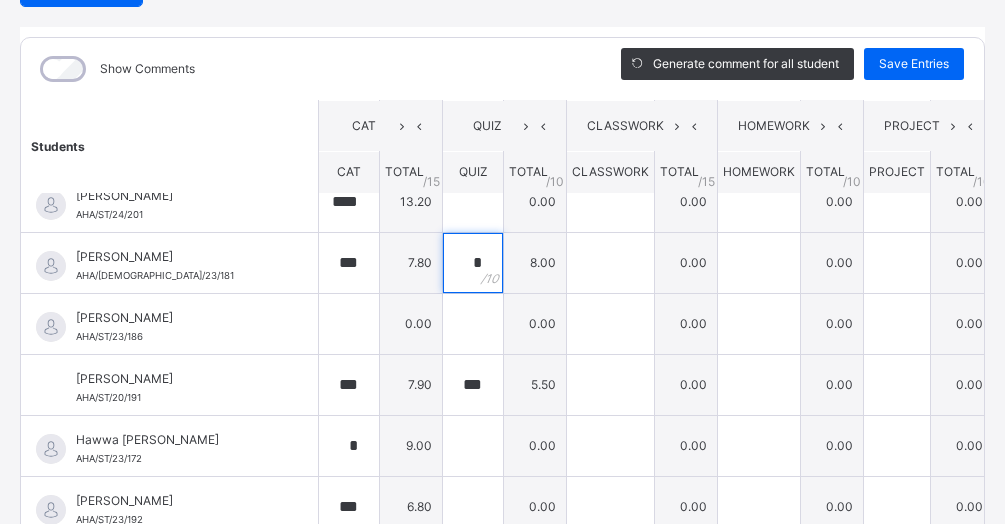 scroll, scrollTop: 397, scrollLeft: 0, axis: vertical 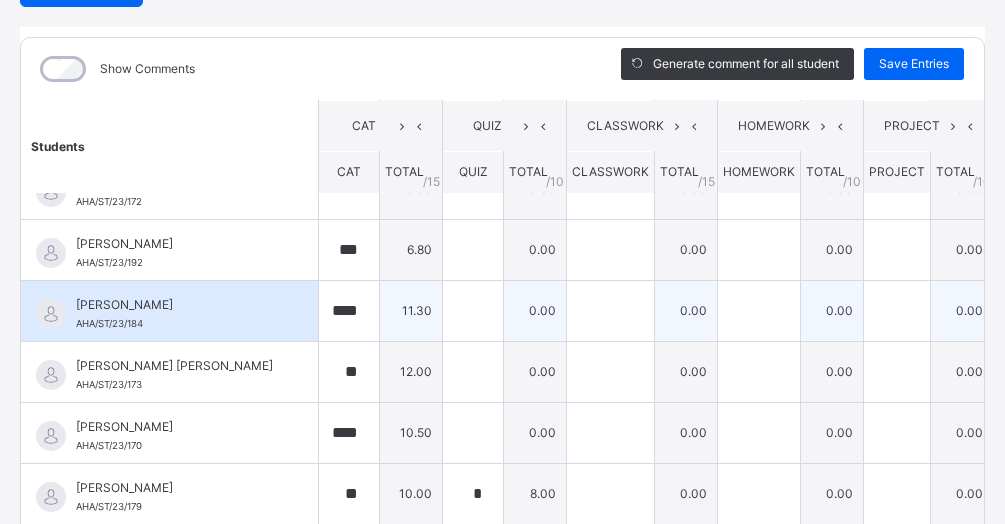type on "*" 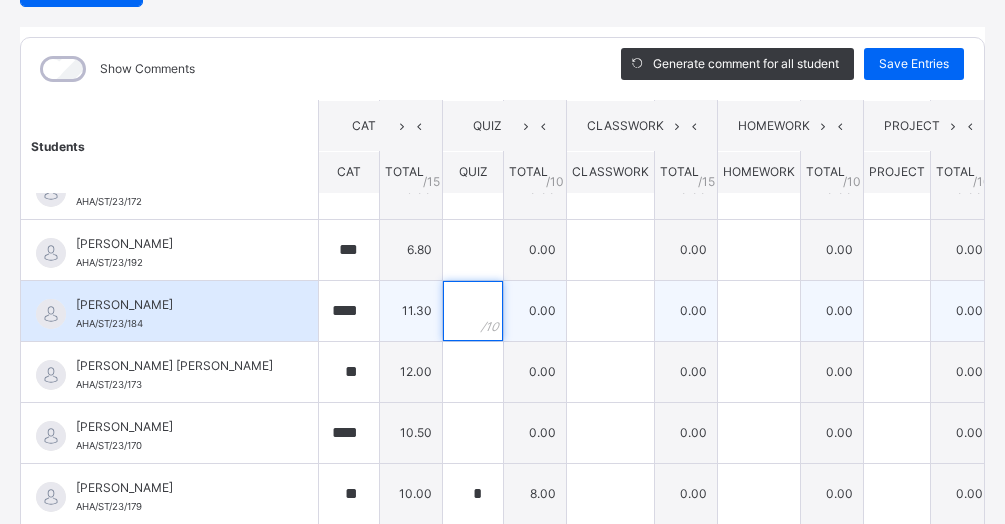 click at bounding box center (473, 311) 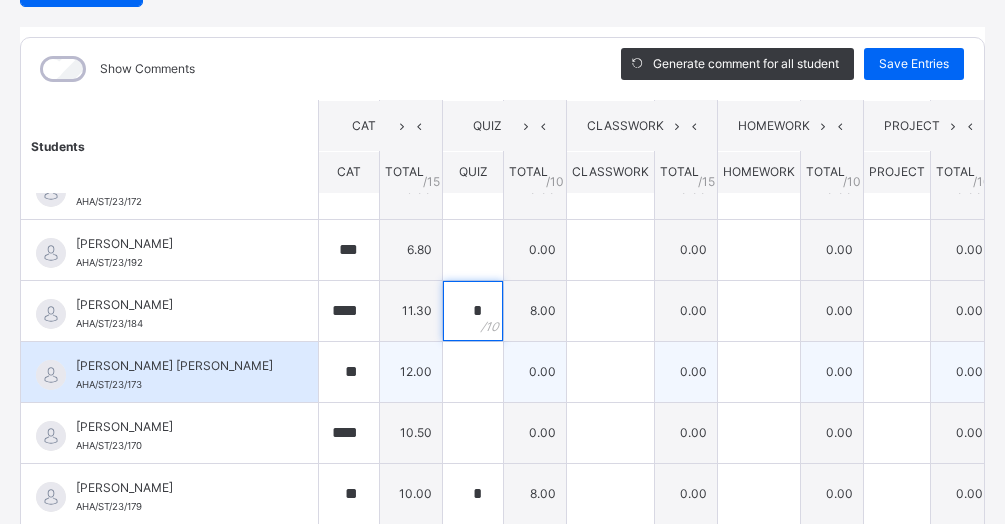 type on "*" 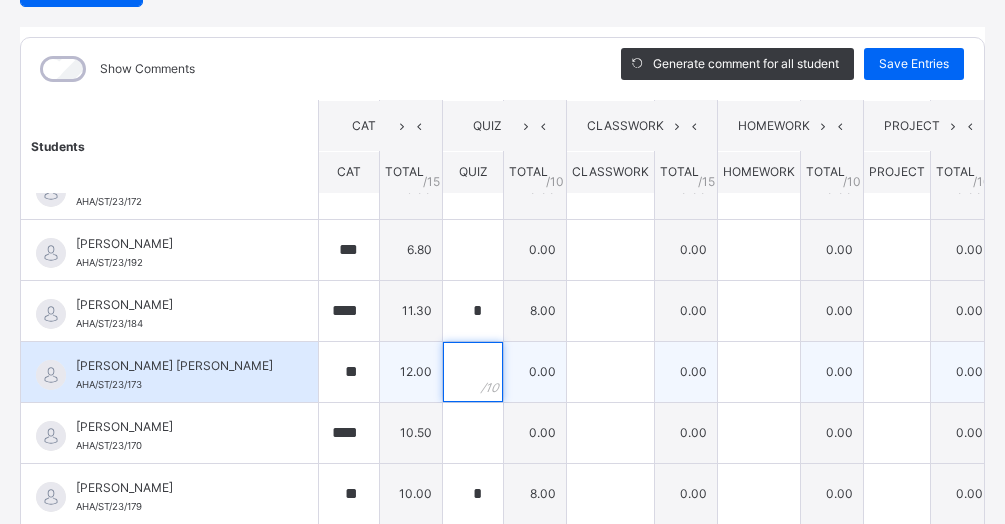 click at bounding box center [473, 372] 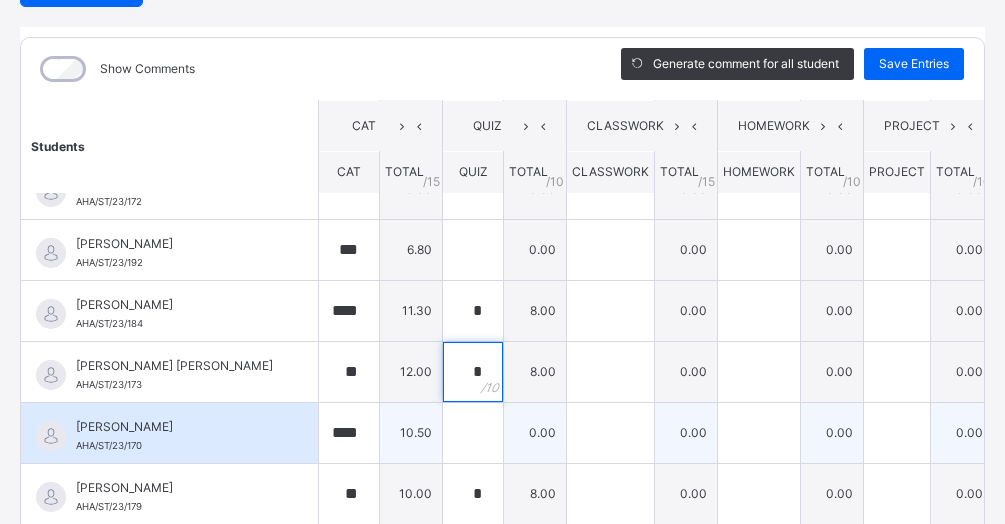 type on "*" 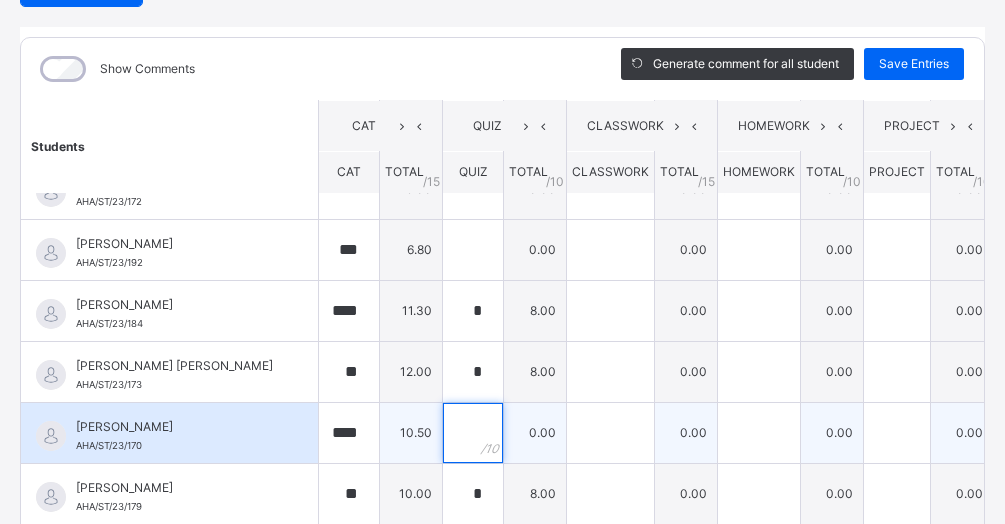 click at bounding box center [473, 433] 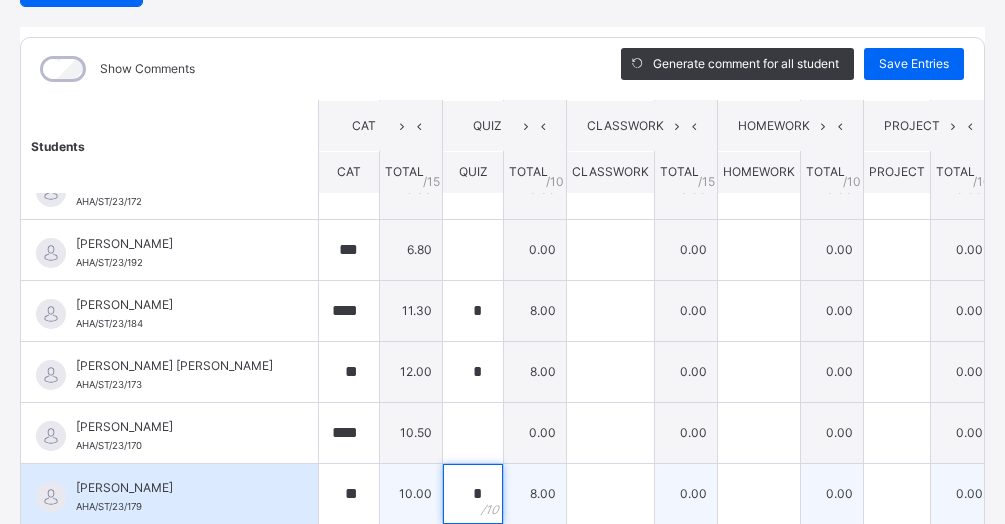 click on "*" at bounding box center (473, 494) 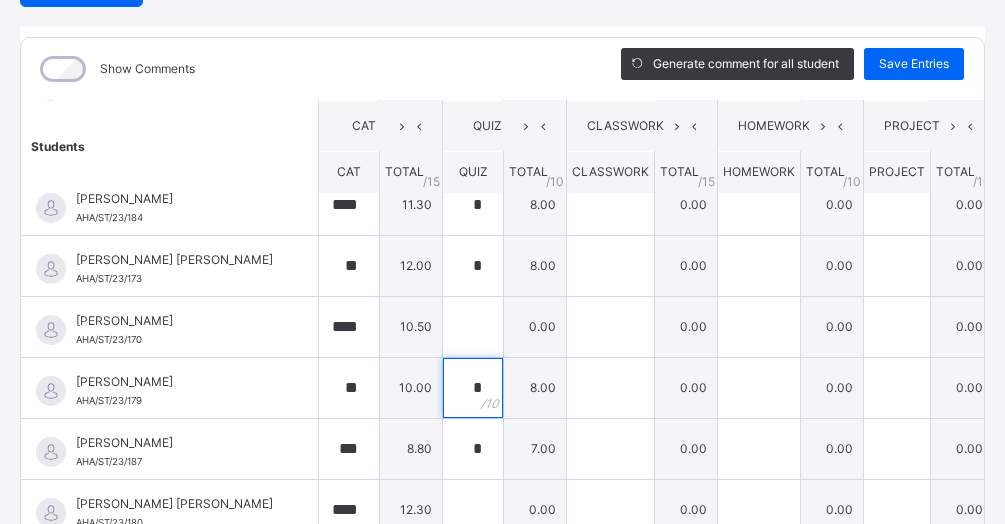 scroll, scrollTop: 768, scrollLeft: 0, axis: vertical 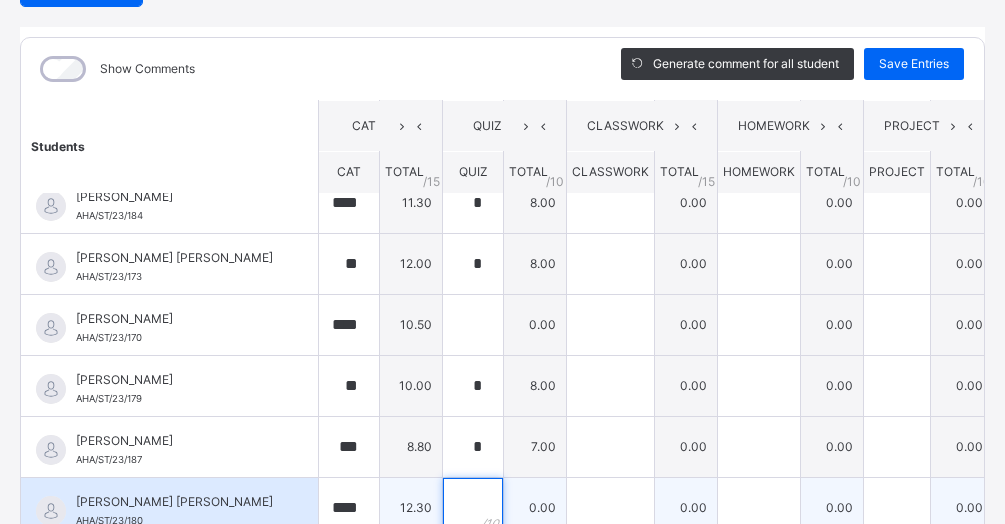 click at bounding box center (473, 508) 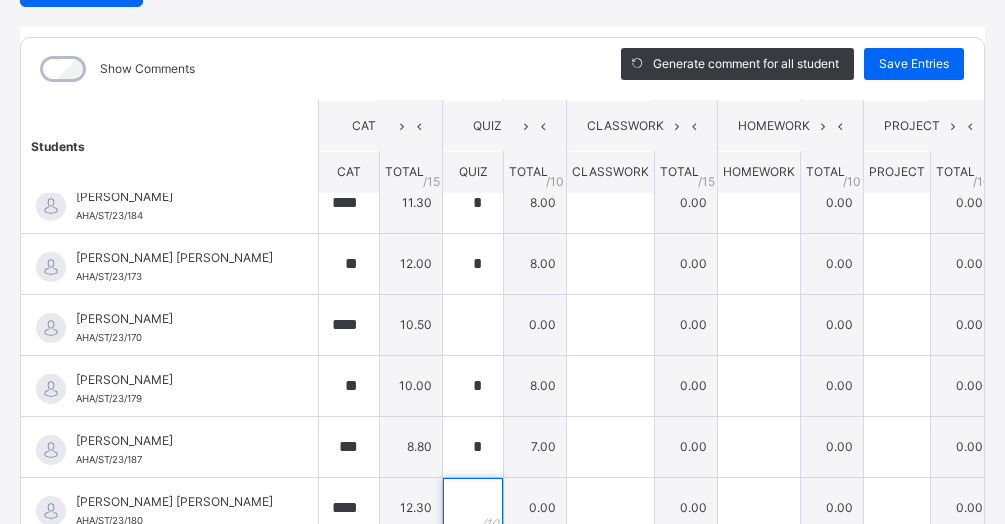 scroll, scrollTop: 75, scrollLeft: 0, axis: vertical 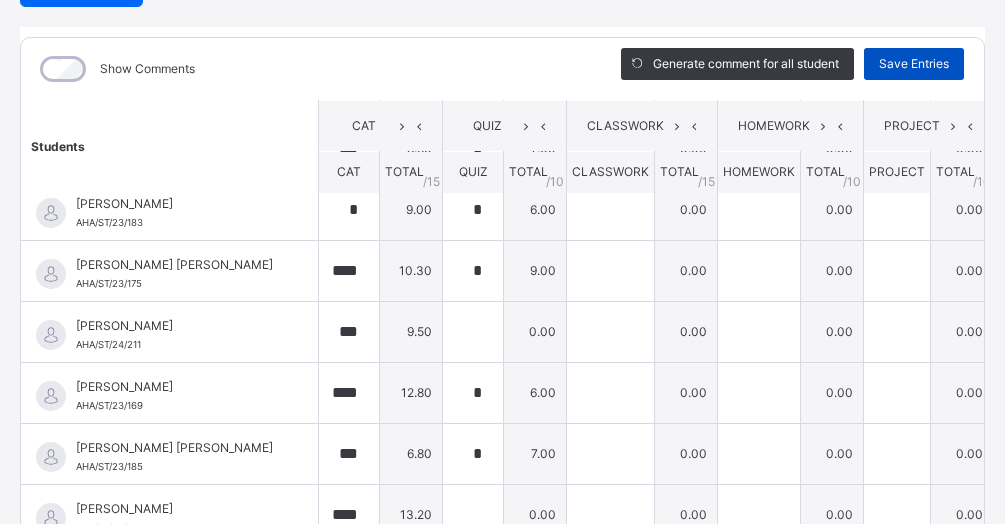 click on "Save Entries" at bounding box center [914, 64] 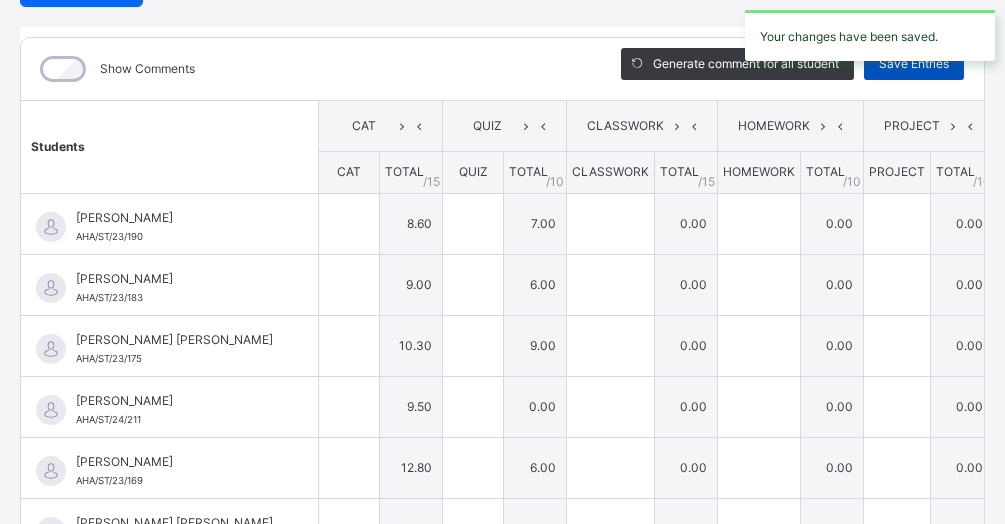 type on "***" 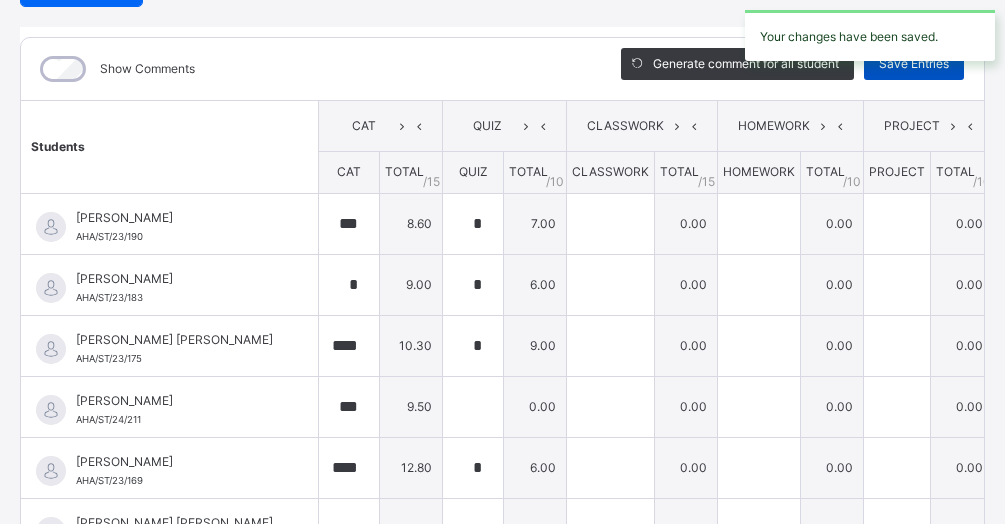type on "****" 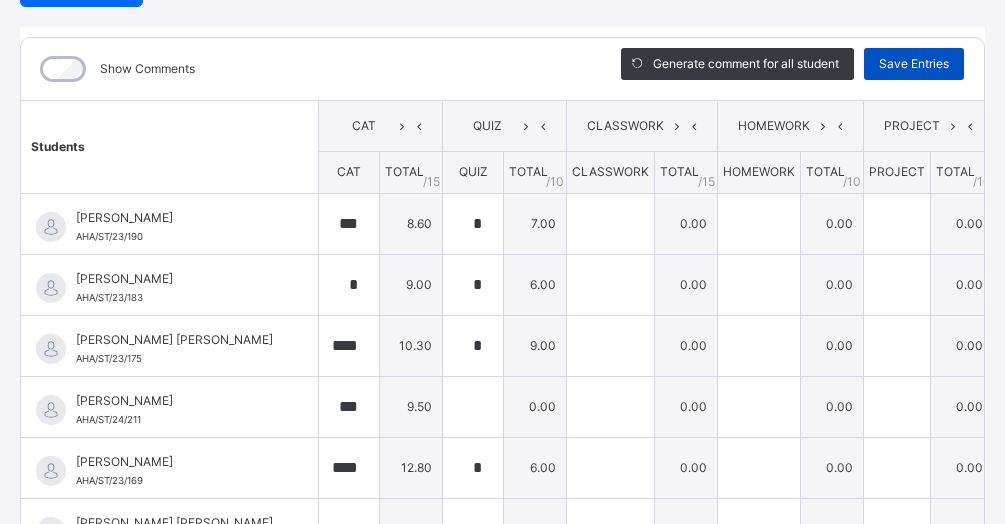 click on "Save Entries" at bounding box center (914, 64) 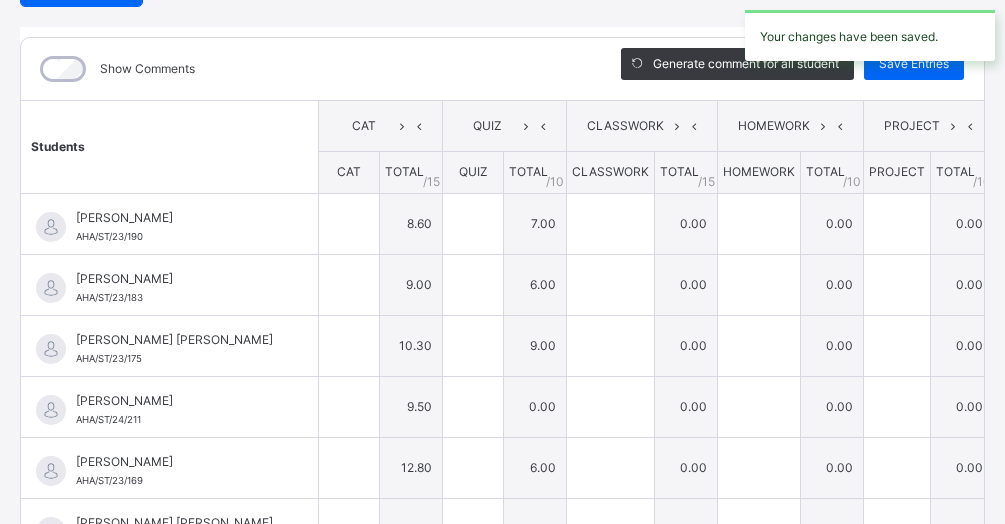 type on "***" 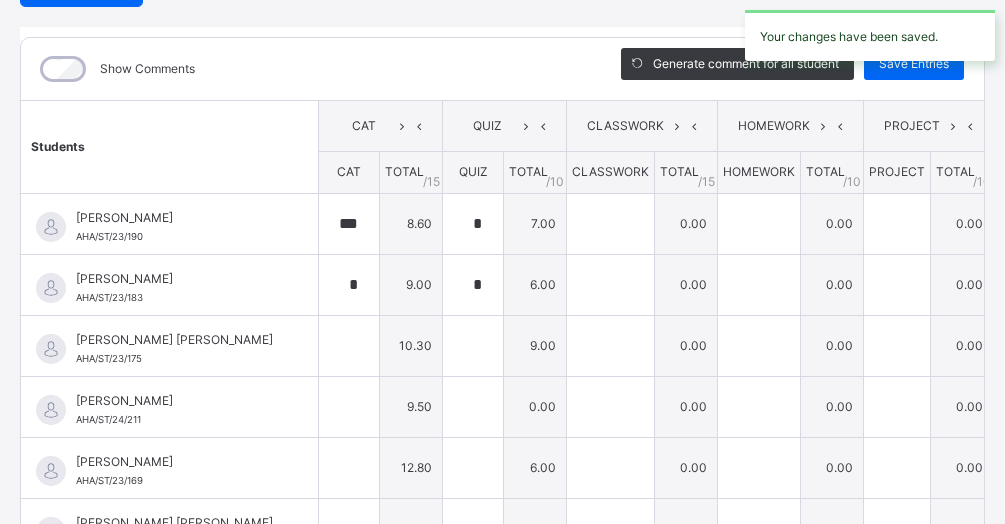 type on "****" 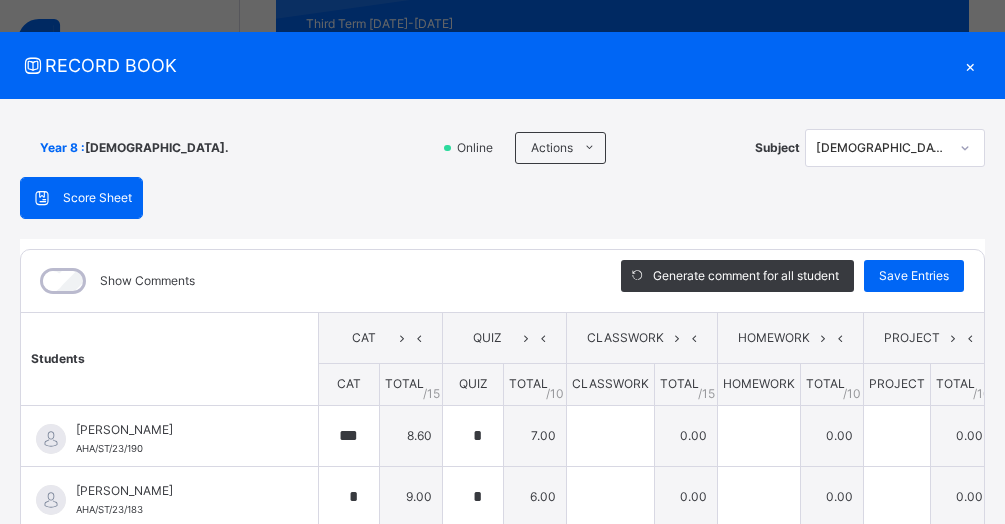 scroll, scrollTop: 0, scrollLeft: 0, axis: both 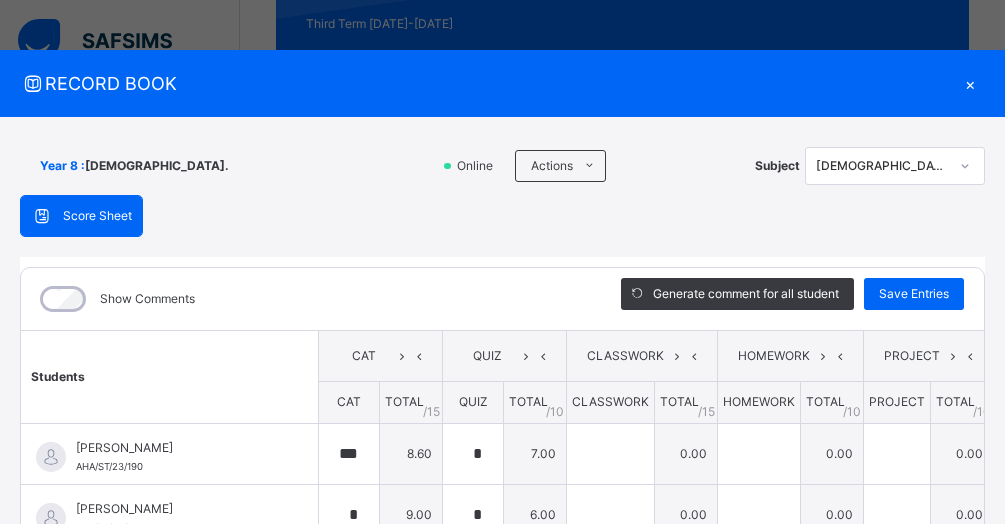 click on "×" at bounding box center [970, 83] 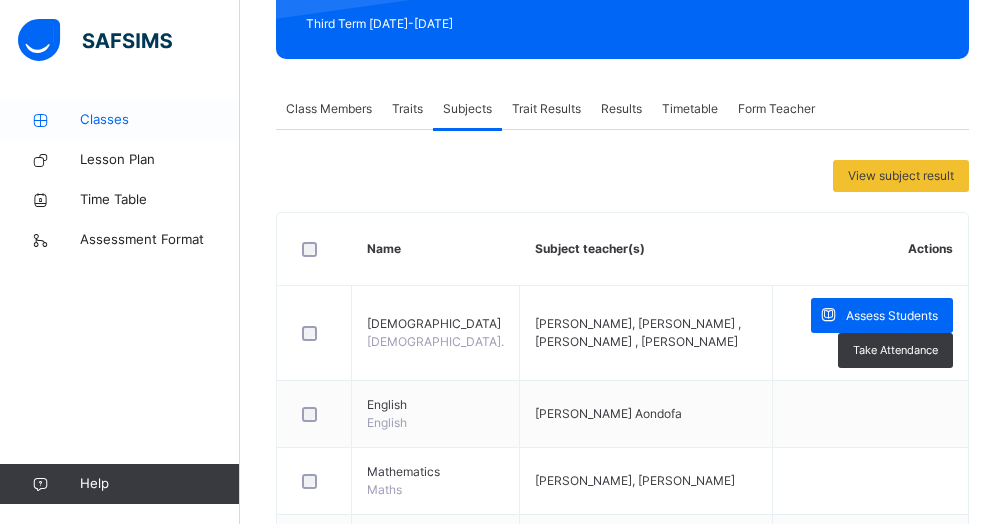 click on "Classes" at bounding box center [160, 120] 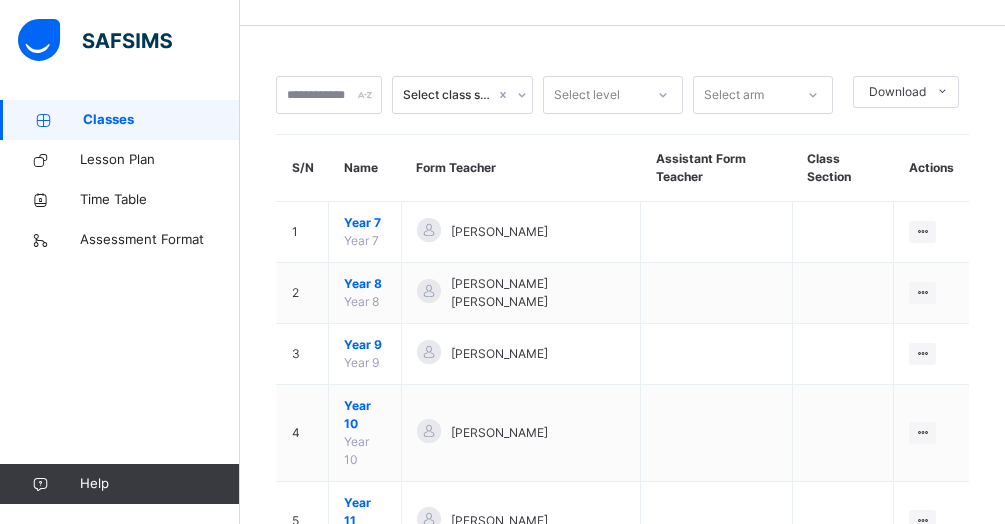 scroll, scrollTop: 69, scrollLeft: 0, axis: vertical 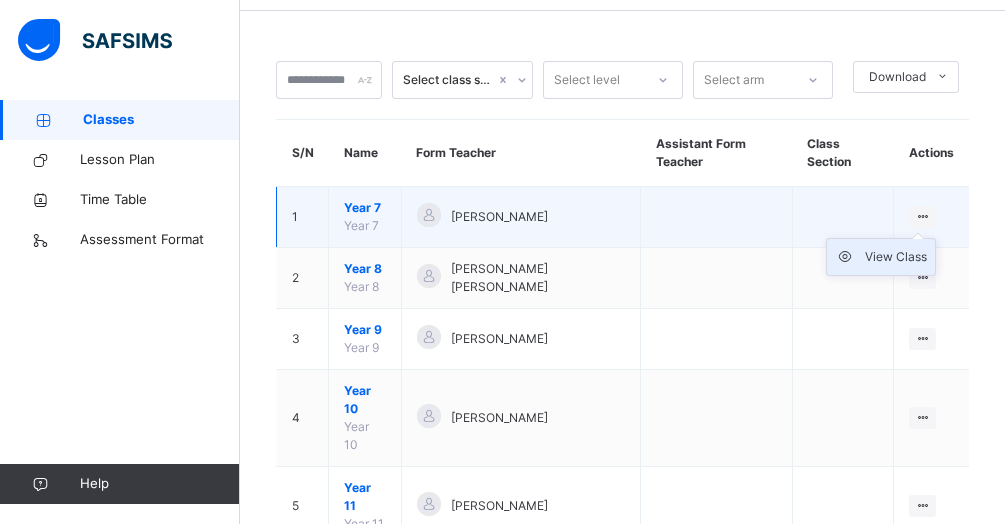 click on "View Class" at bounding box center [896, 257] 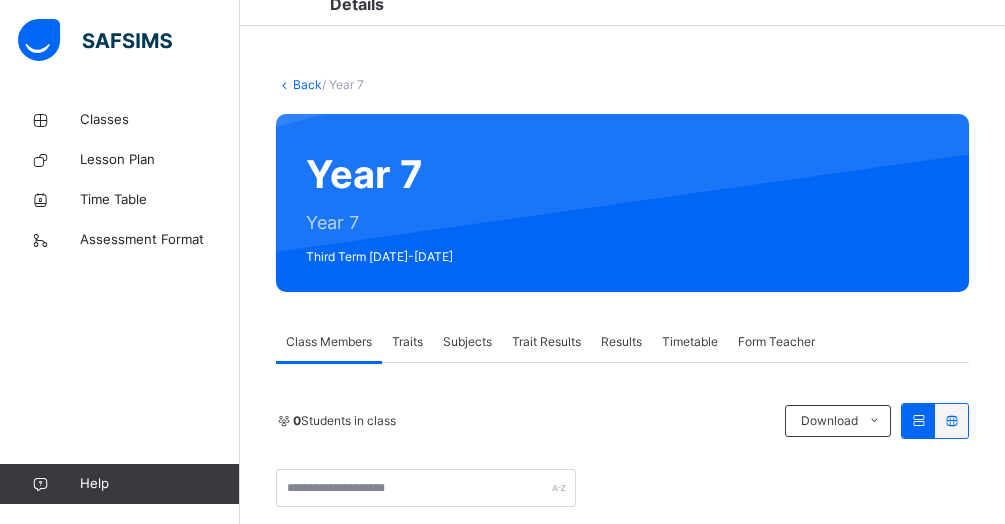 scroll, scrollTop: 69, scrollLeft: 0, axis: vertical 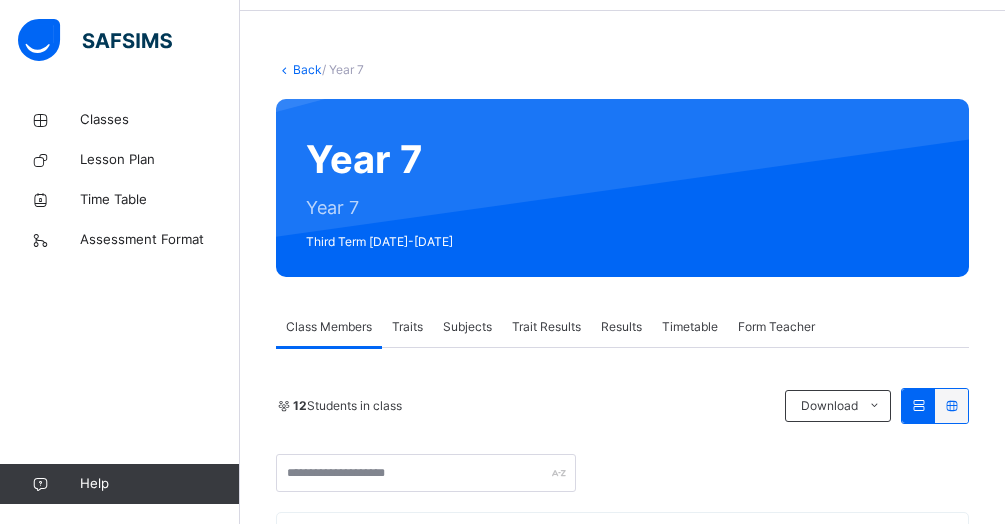 click on "Subjects" at bounding box center [467, 327] 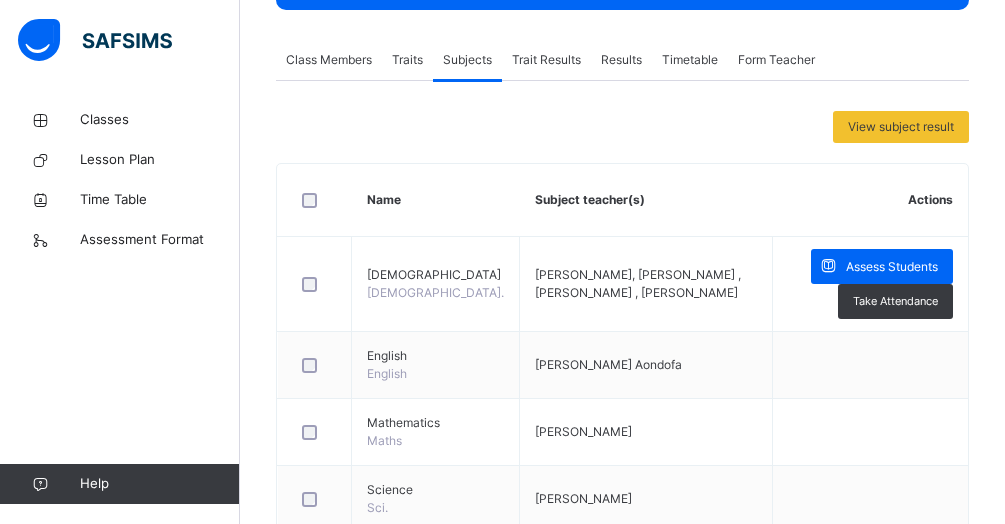 scroll, scrollTop: 349, scrollLeft: 0, axis: vertical 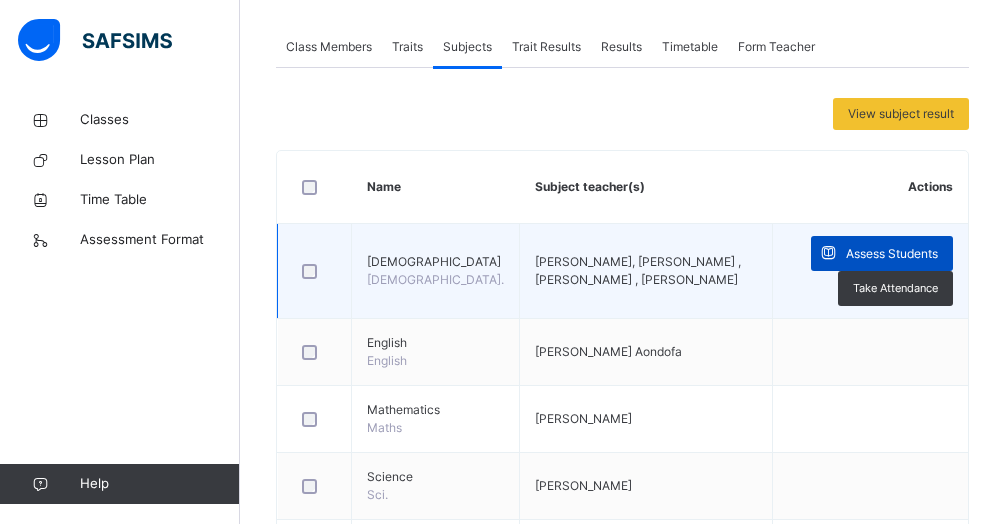 click on "Assess Students" at bounding box center (892, 254) 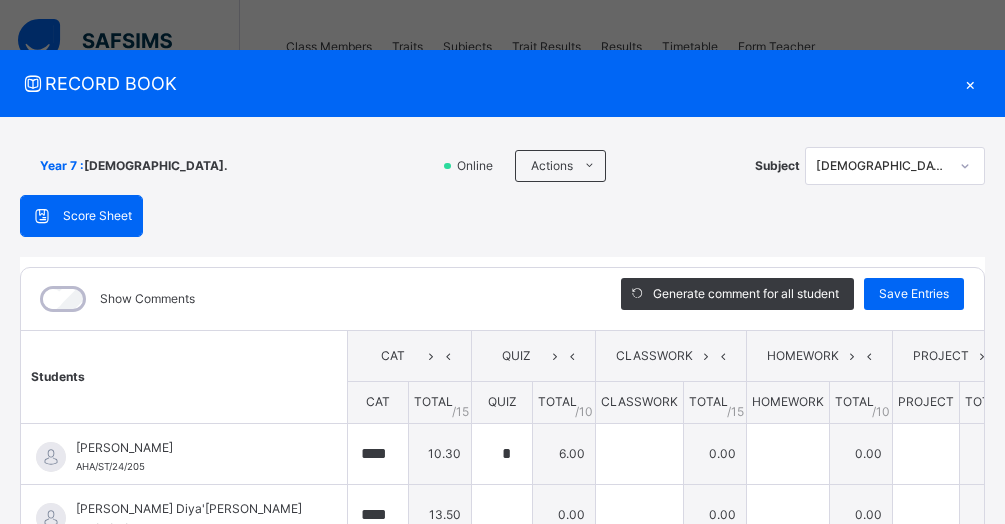 type on "****" 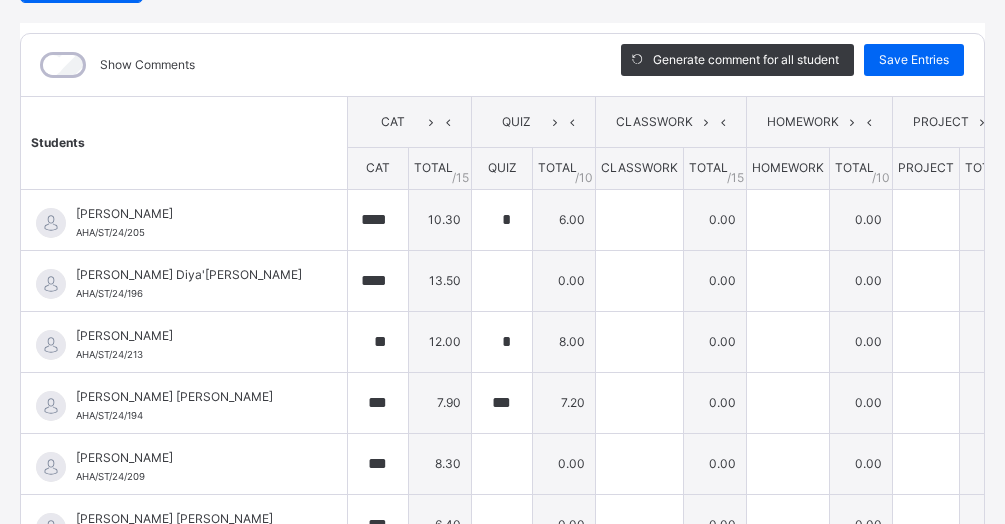 scroll, scrollTop: 256, scrollLeft: 0, axis: vertical 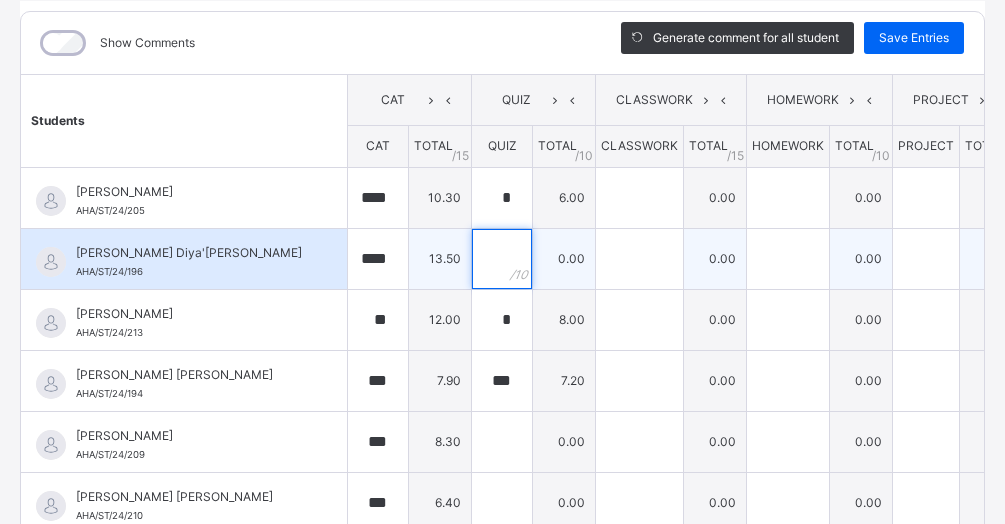 click at bounding box center [502, 259] 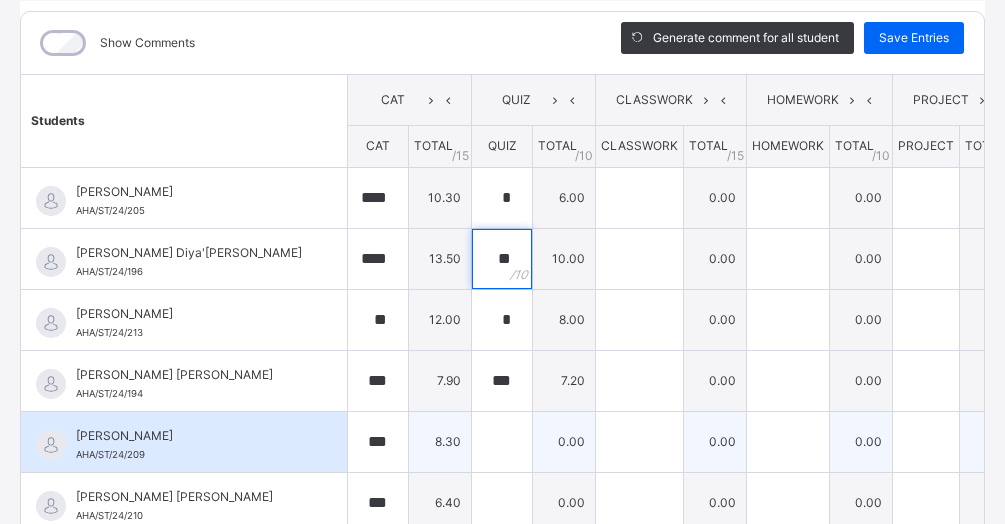 type on "**" 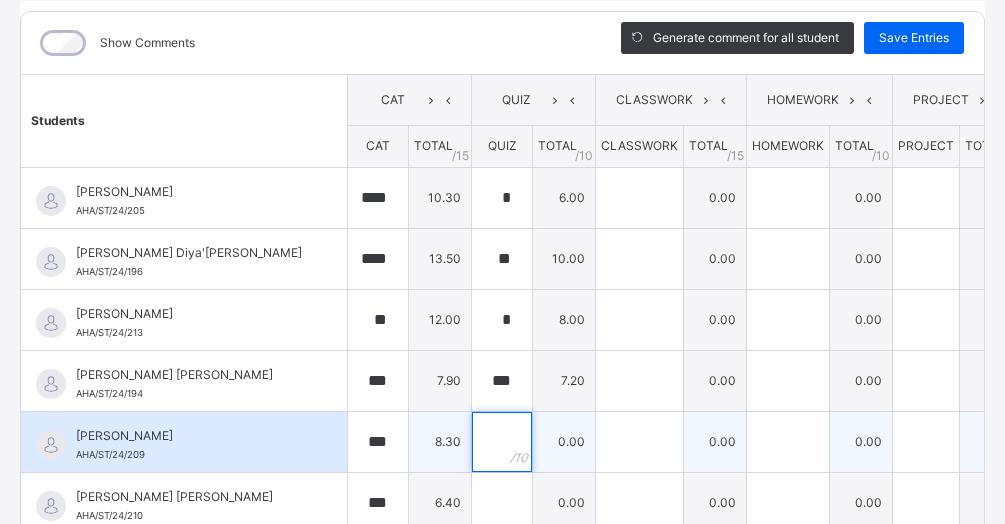 click at bounding box center (502, 442) 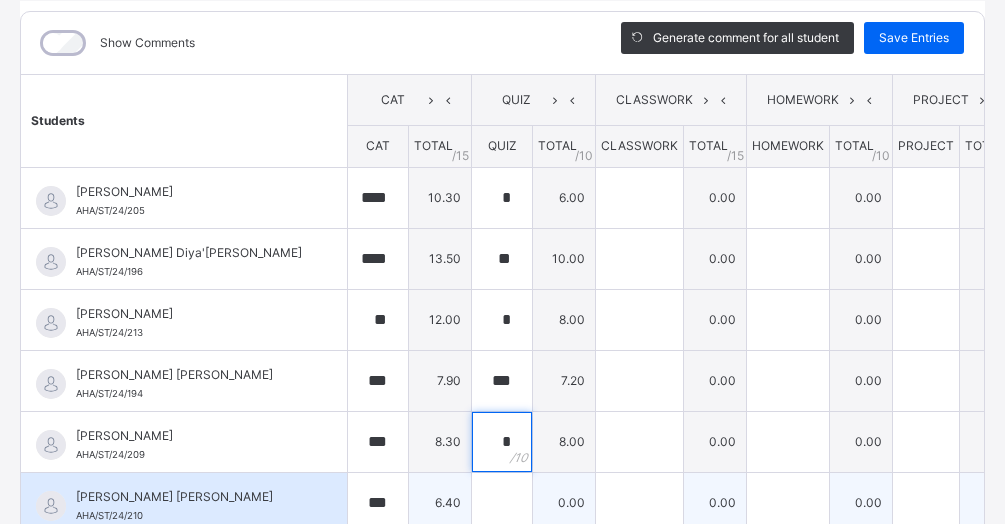 type on "*" 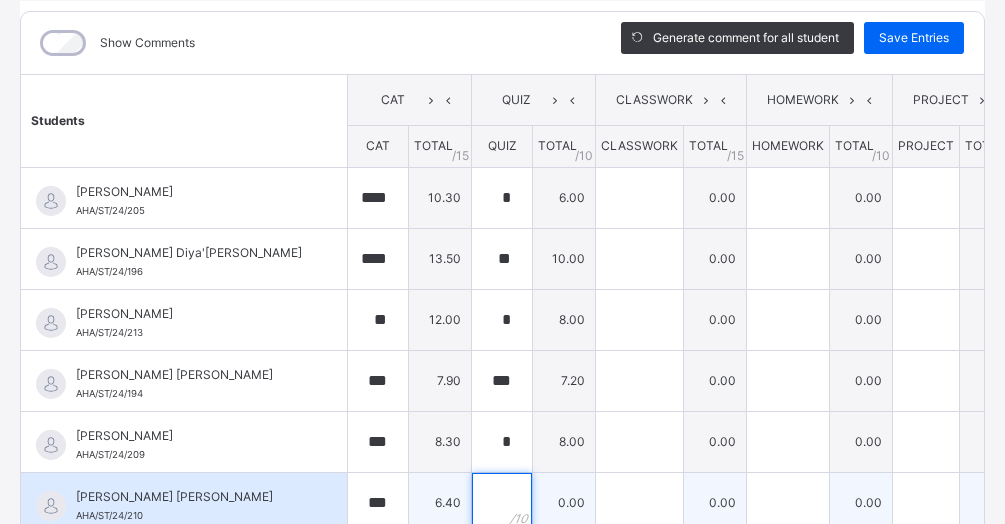 click at bounding box center (502, 503) 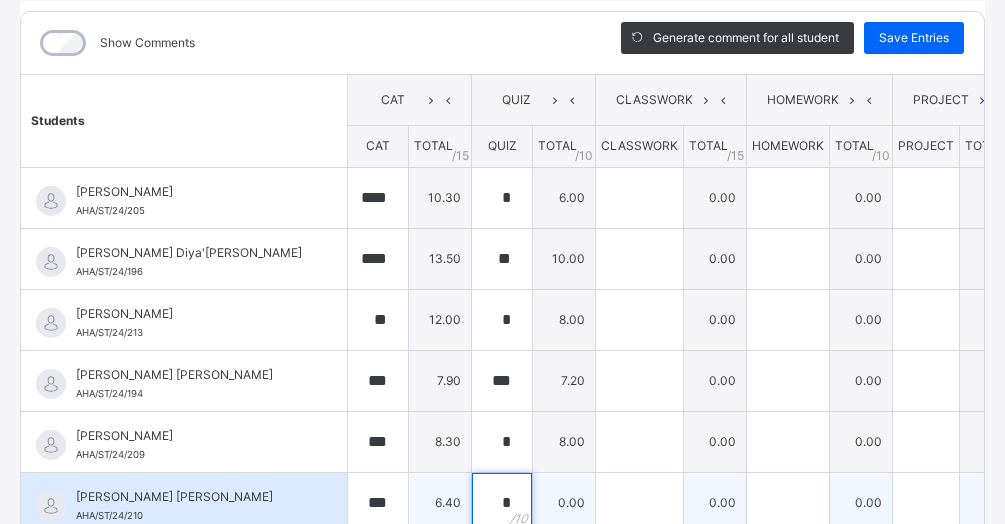 scroll, scrollTop: 260, scrollLeft: 0, axis: vertical 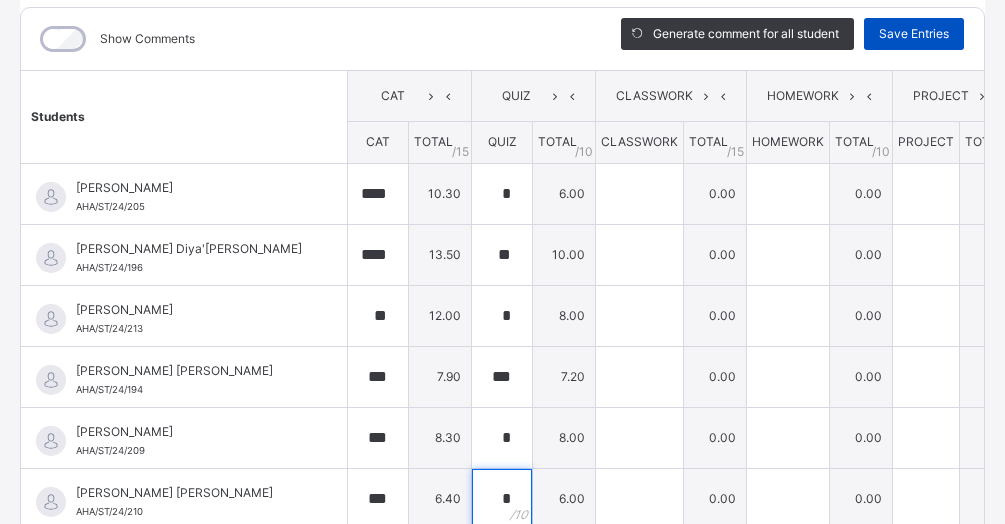 type on "*" 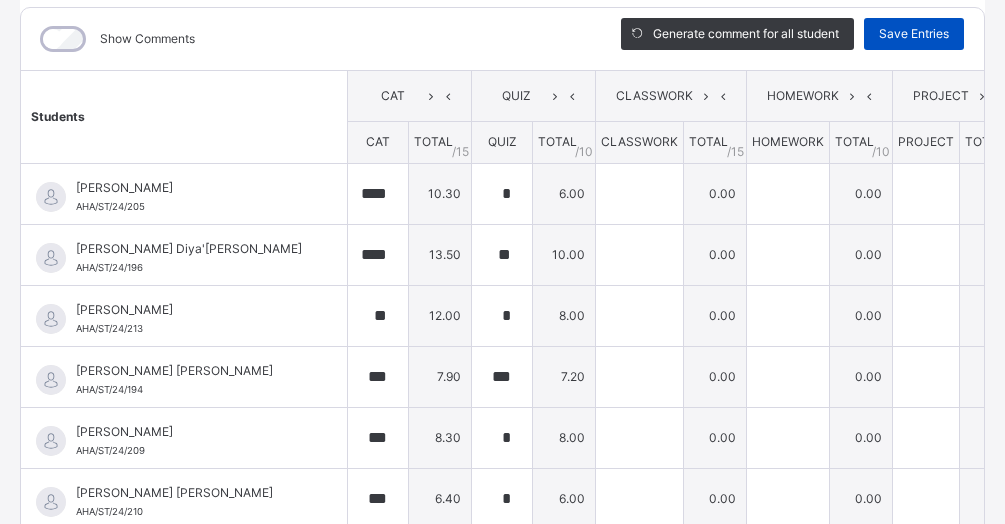 click on "Save Entries" at bounding box center [914, 34] 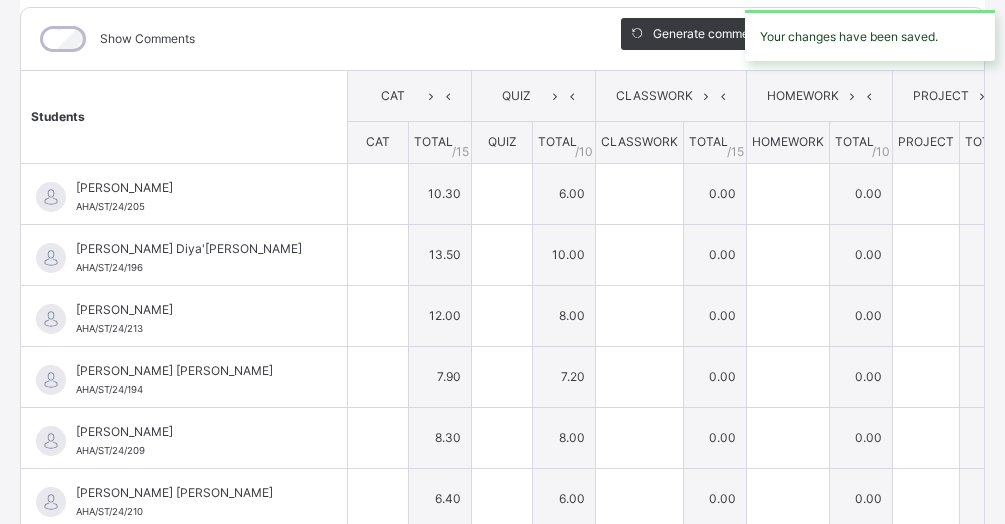 type on "****" 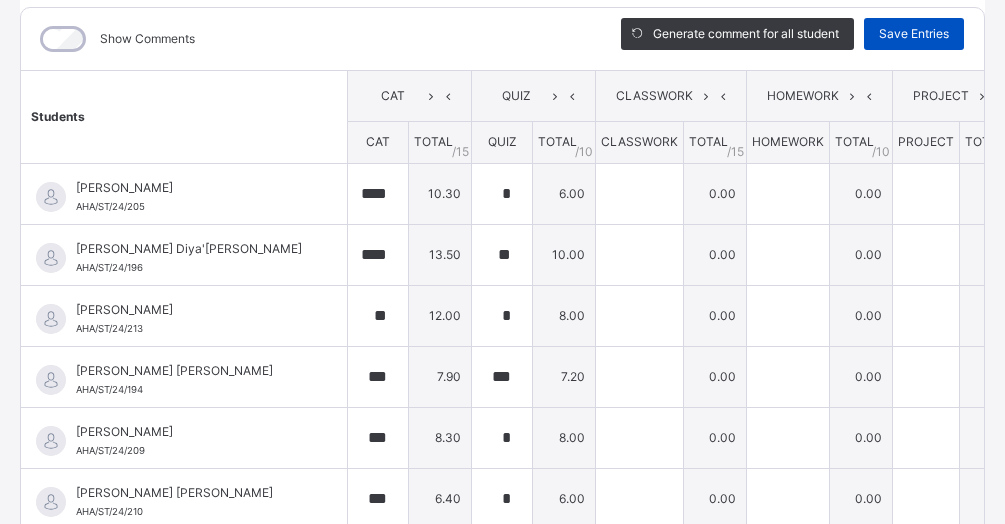 click on "Save Entries" at bounding box center (914, 34) 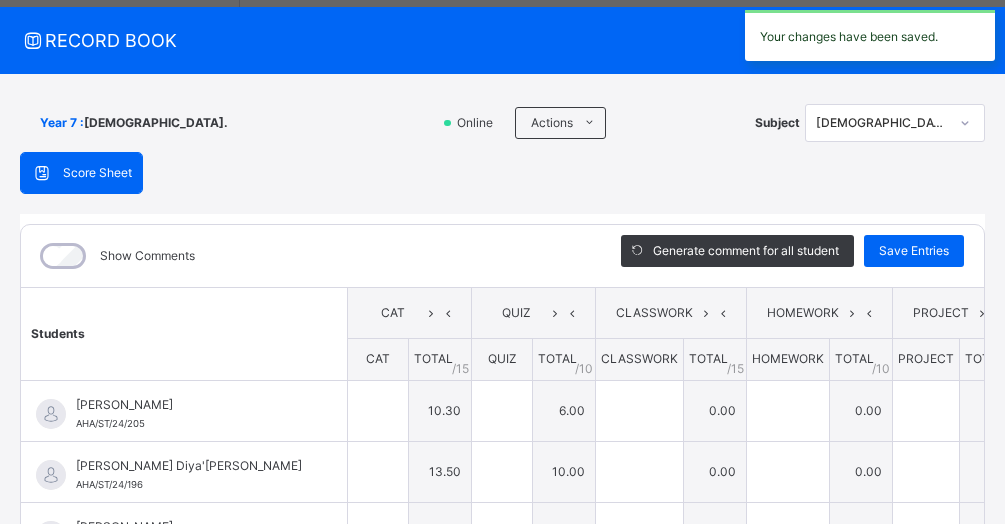 type on "****" 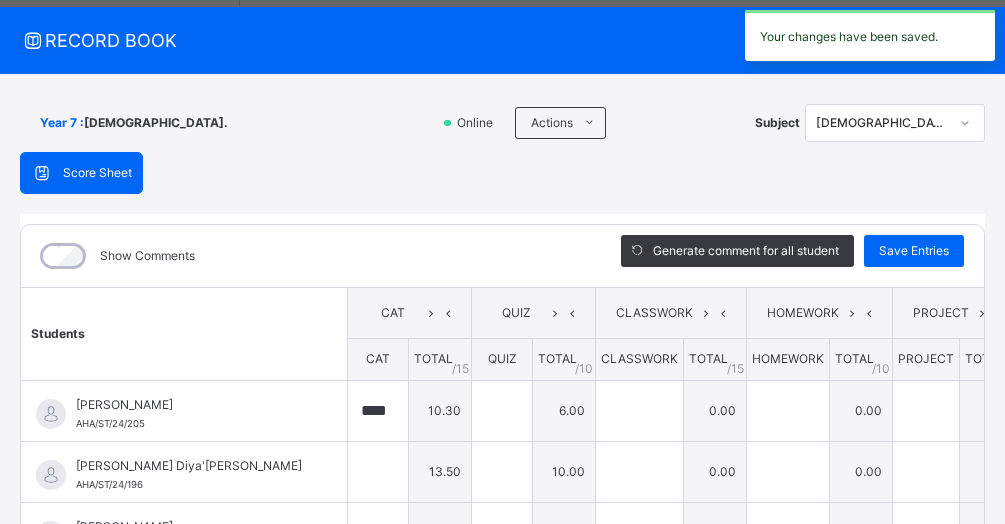 type on "*" 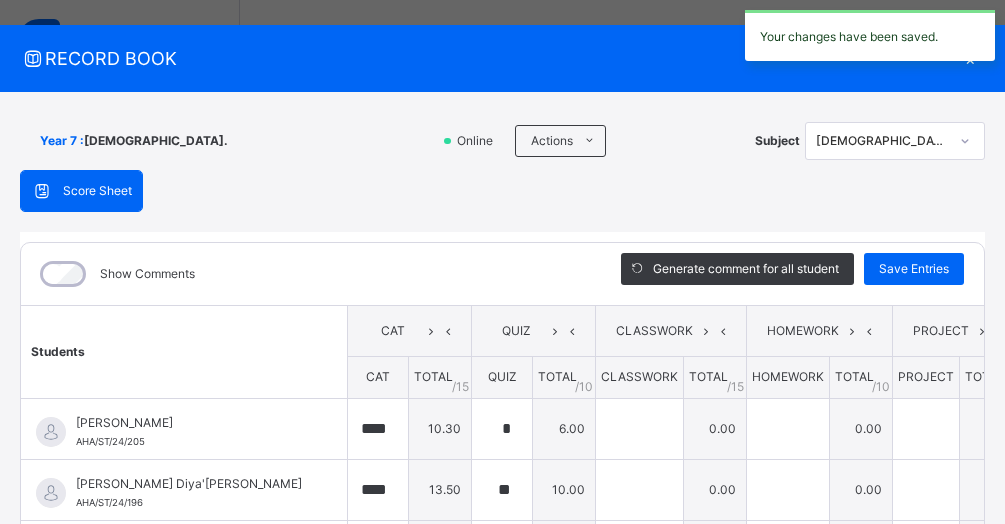 scroll, scrollTop: 0, scrollLeft: 0, axis: both 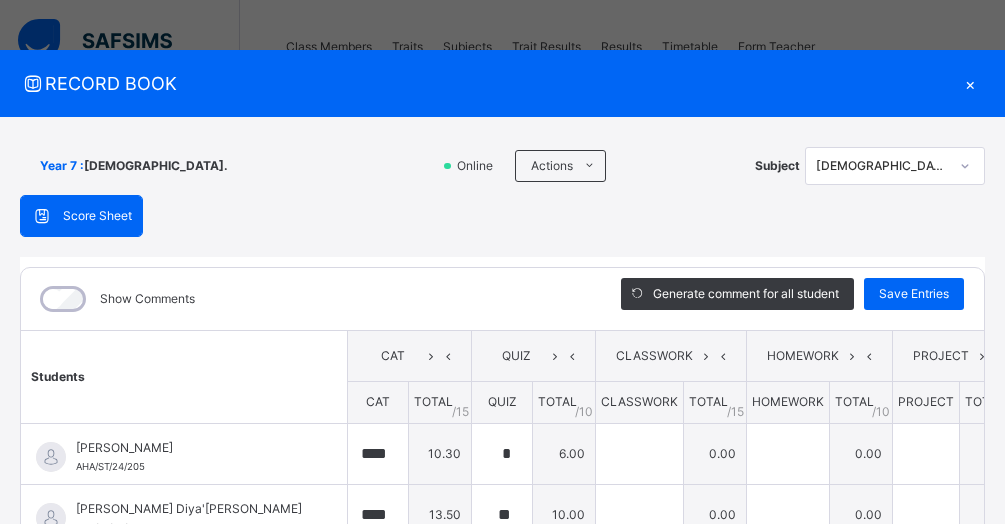 click on "×" at bounding box center (970, 83) 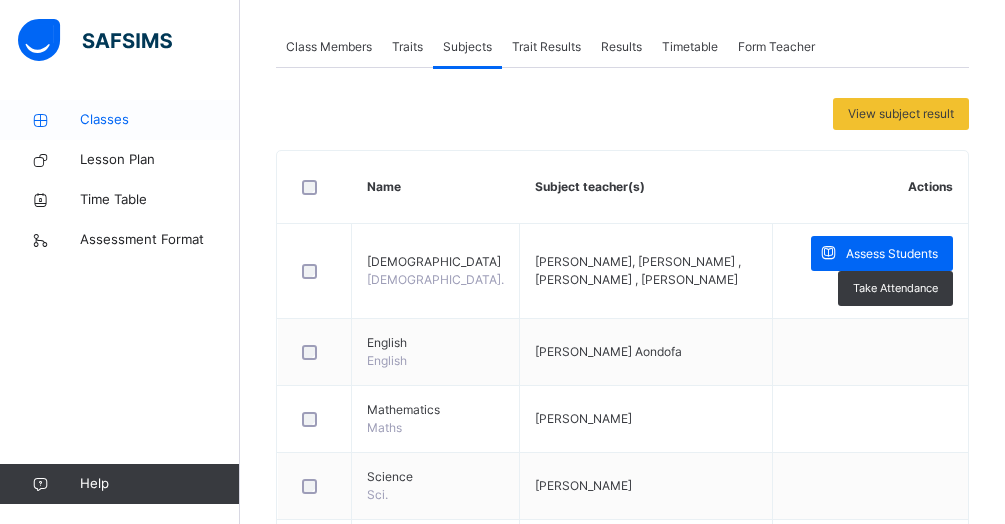 click on "Classes" at bounding box center [160, 120] 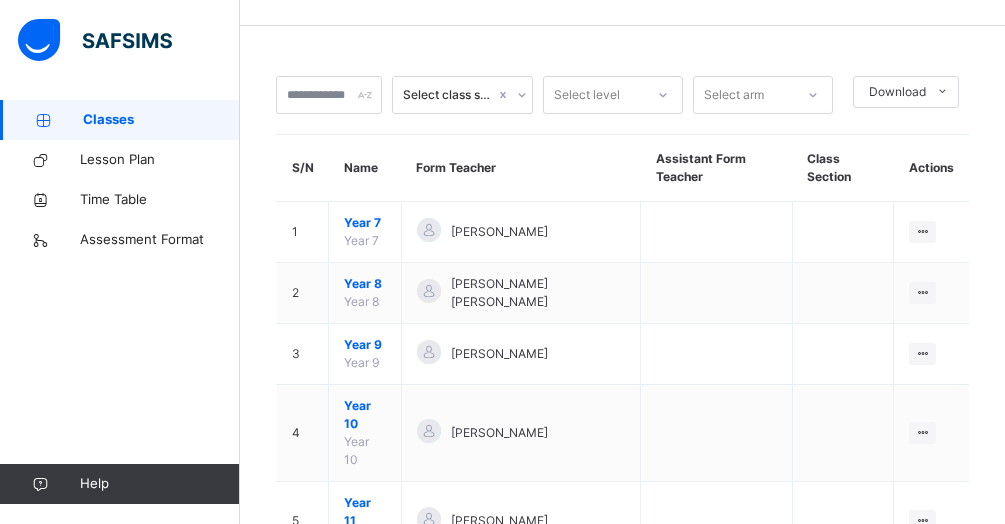 scroll, scrollTop: 69, scrollLeft: 0, axis: vertical 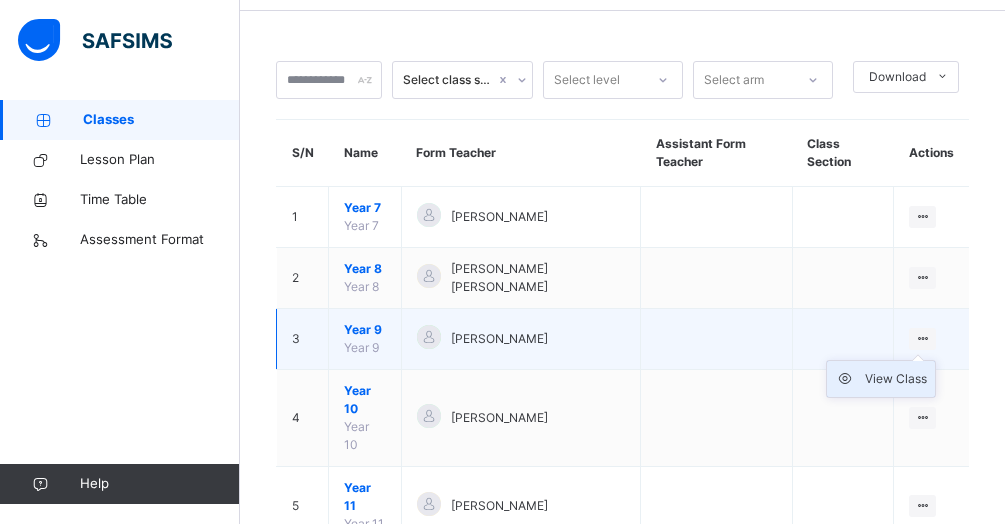 click on "View Class" at bounding box center [896, 379] 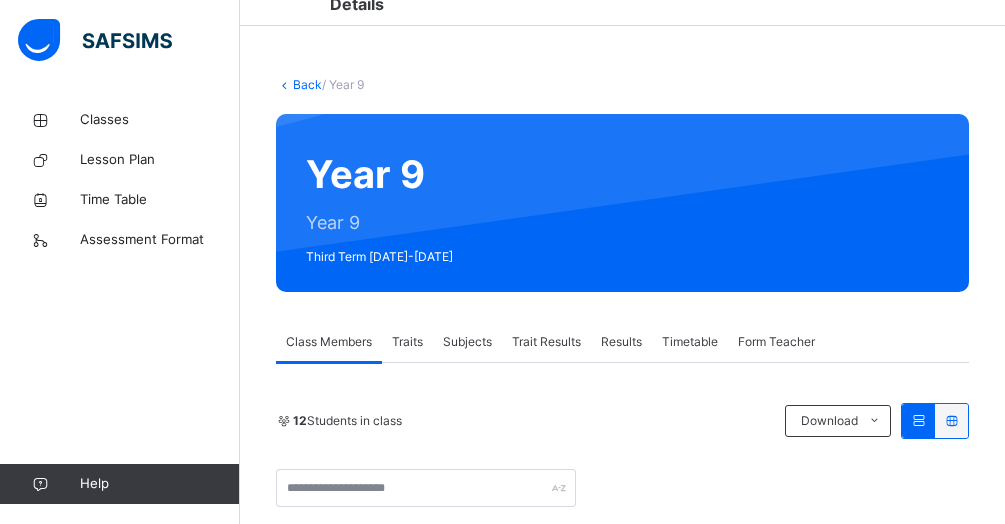 scroll, scrollTop: 69, scrollLeft: 0, axis: vertical 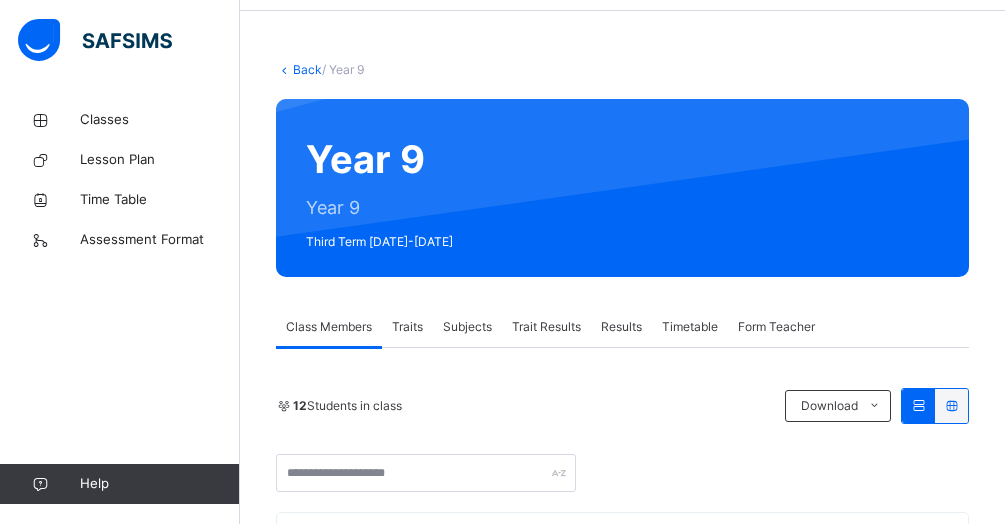 click on "Subjects" at bounding box center (467, 327) 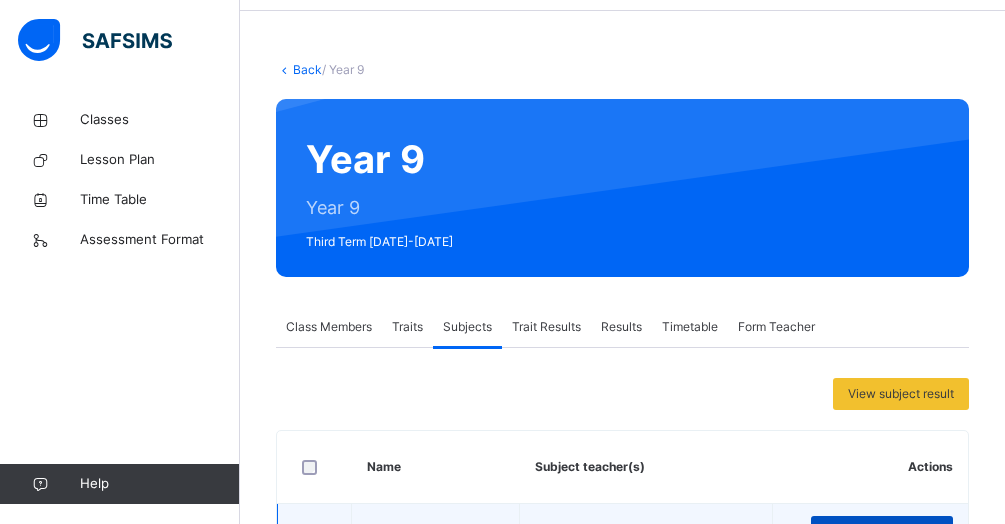 click on "Assess Students" at bounding box center [882, 533] 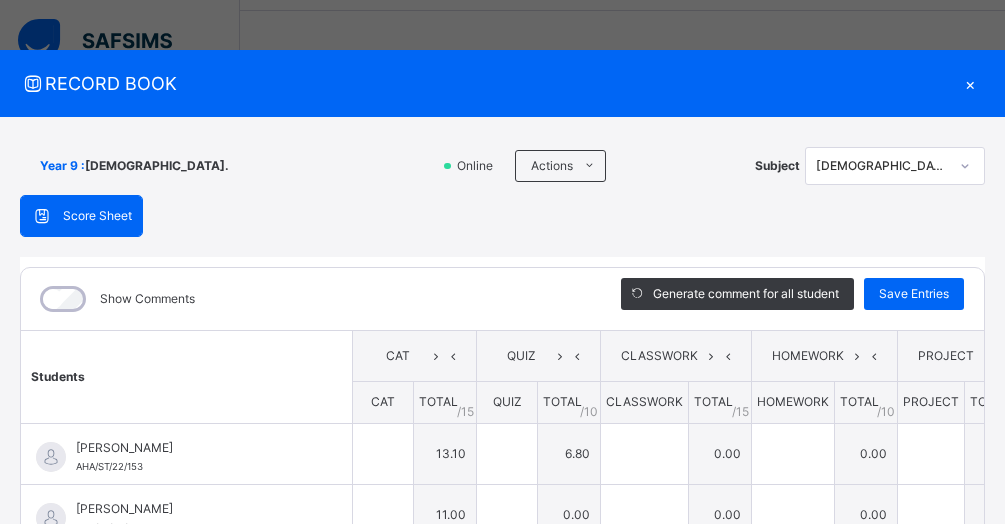 type on "****" 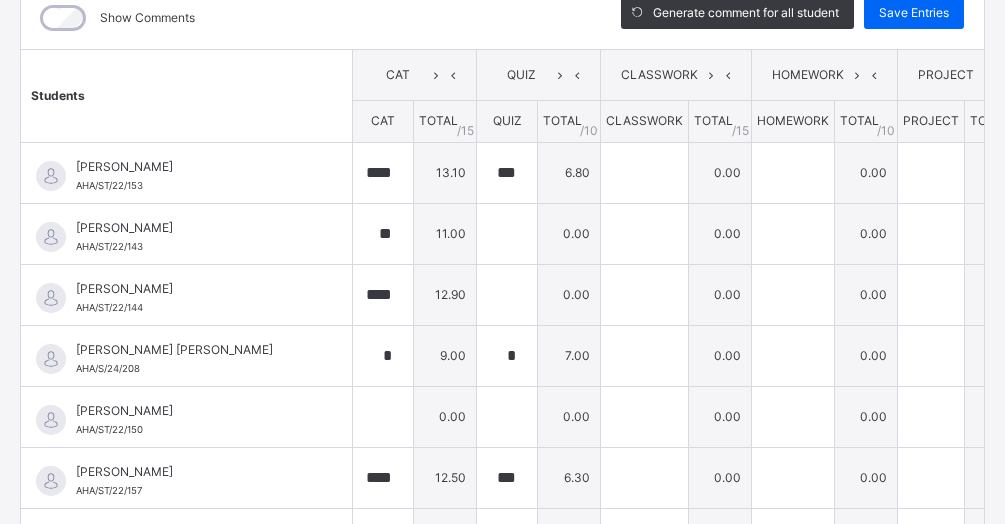 scroll, scrollTop: 286, scrollLeft: 0, axis: vertical 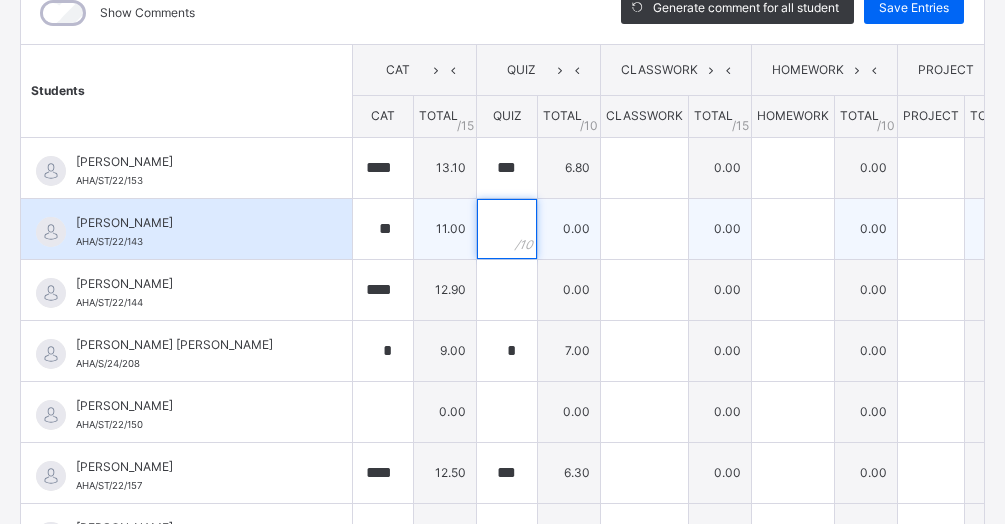 click at bounding box center [507, 229] 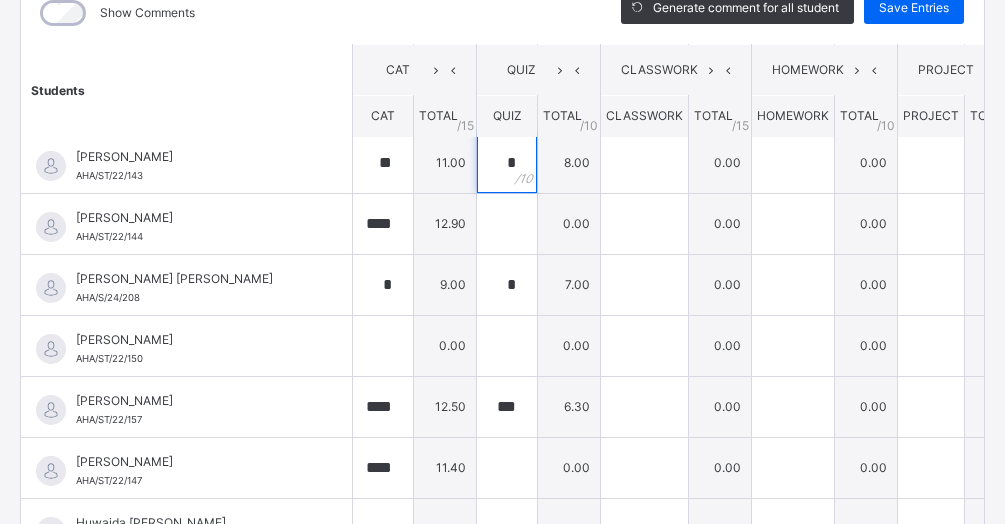 scroll, scrollTop: 65, scrollLeft: 0, axis: vertical 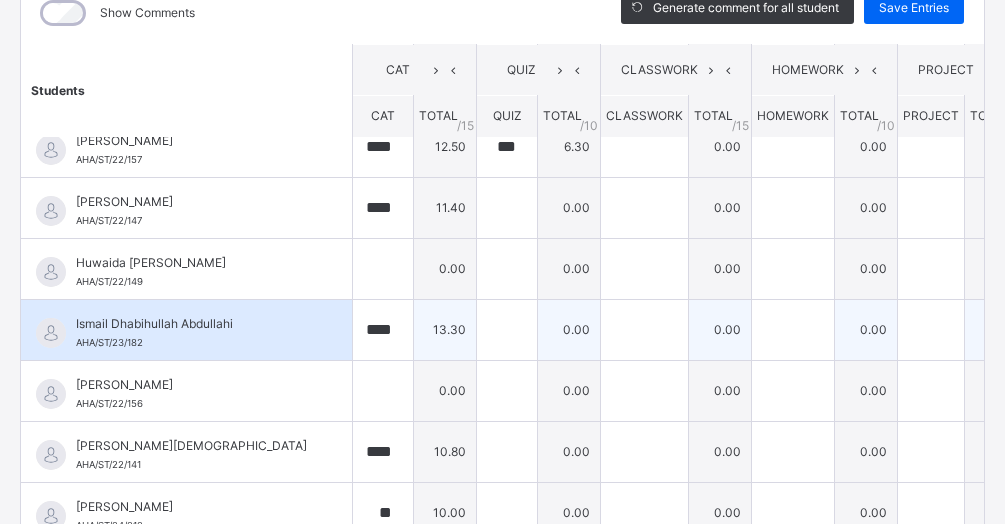 type on "*" 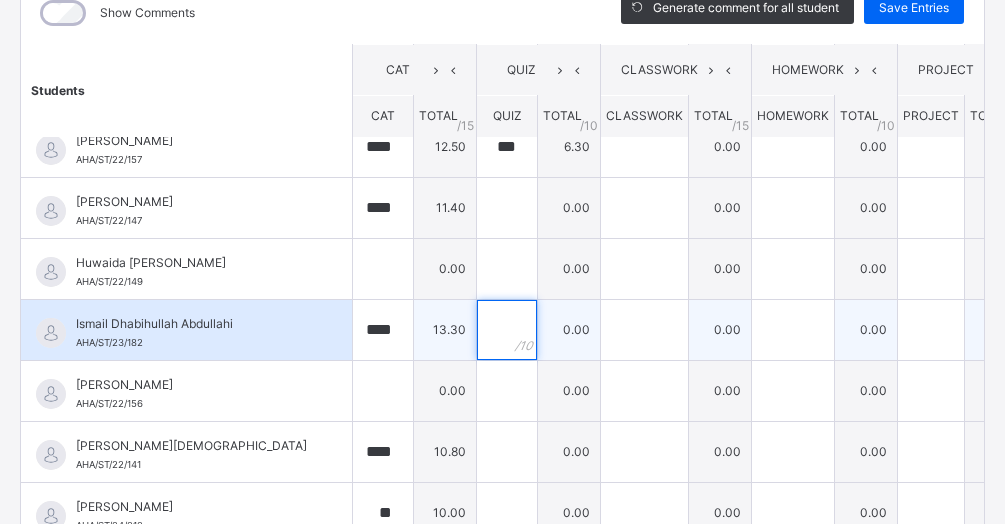 click at bounding box center (507, 330) 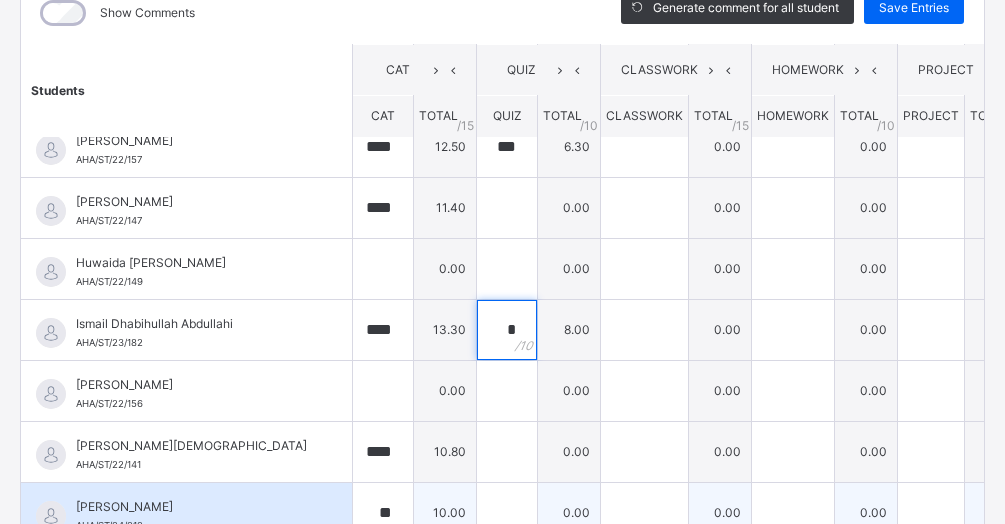 type on "*" 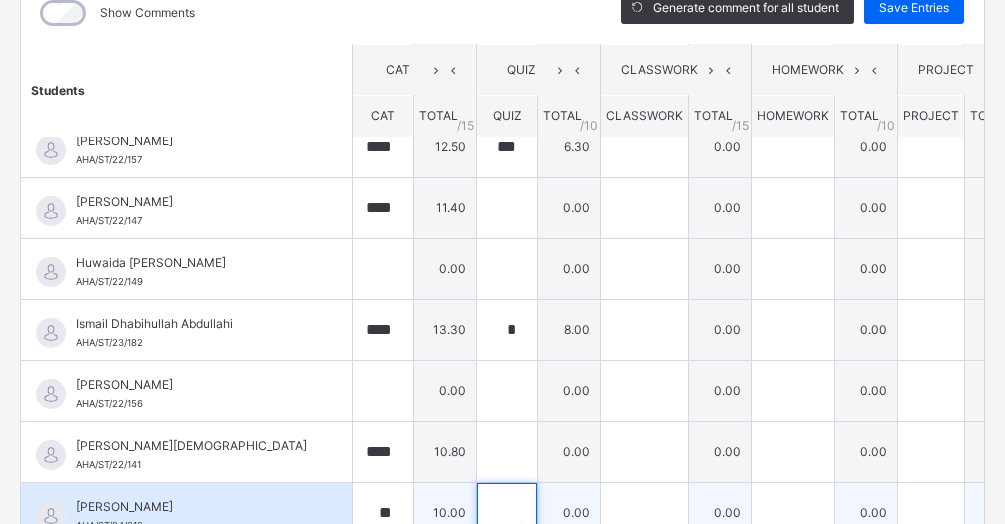 click at bounding box center (507, 513) 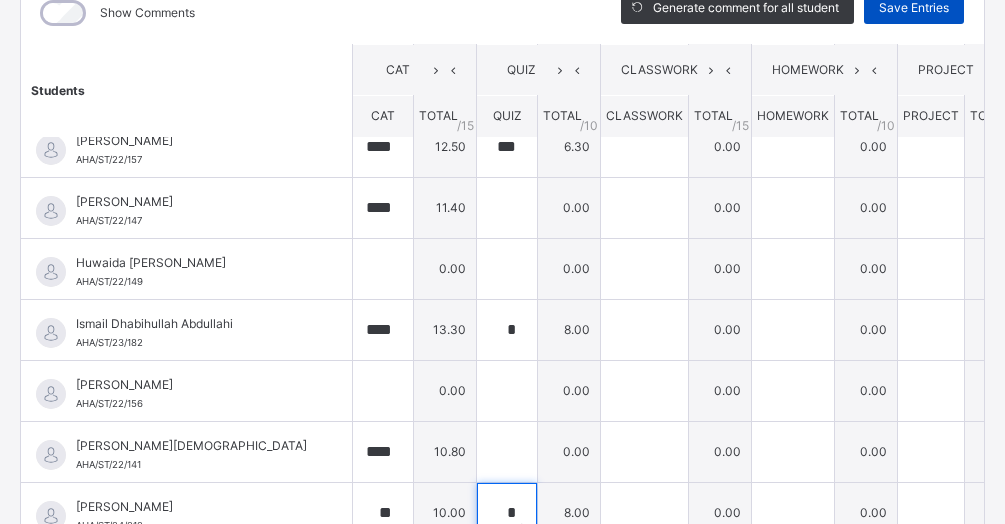 type on "*" 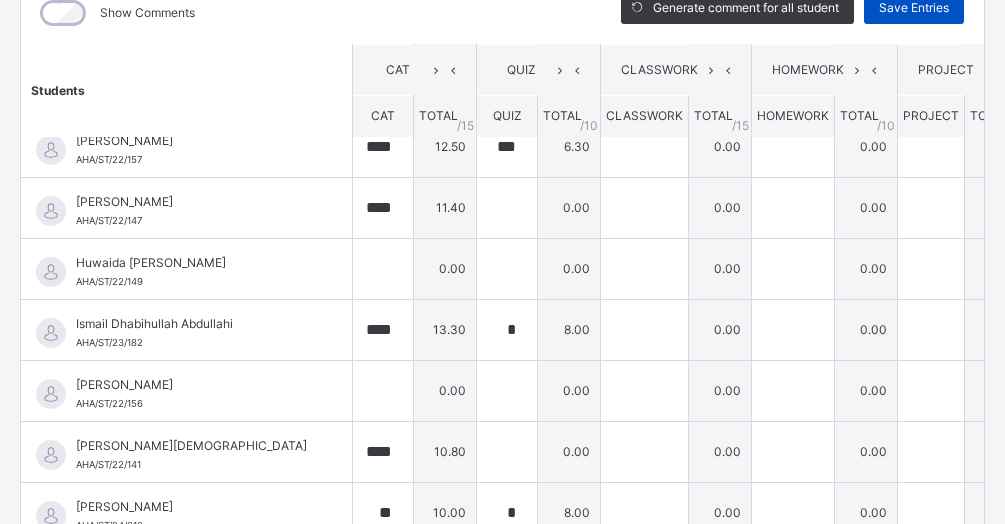 click on "Save Entries" at bounding box center [914, 8] 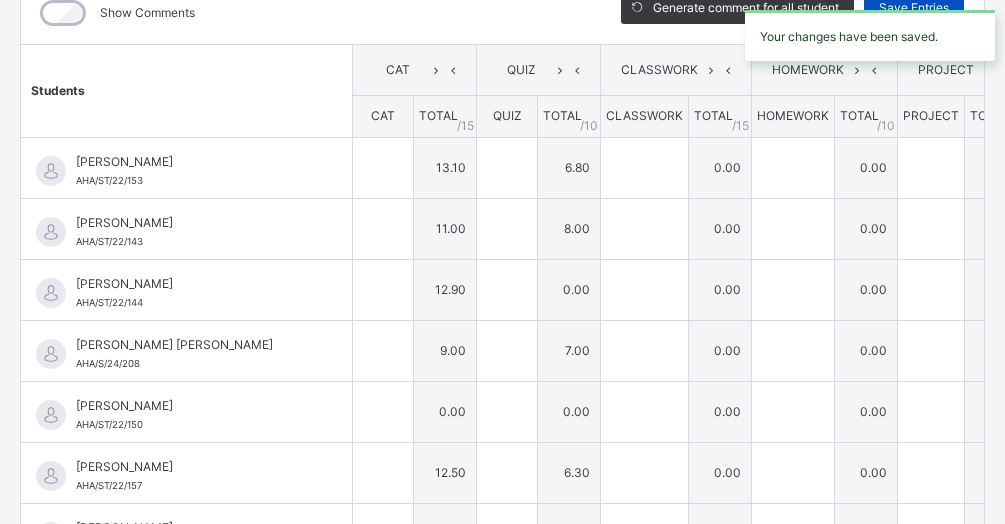 type on "****" 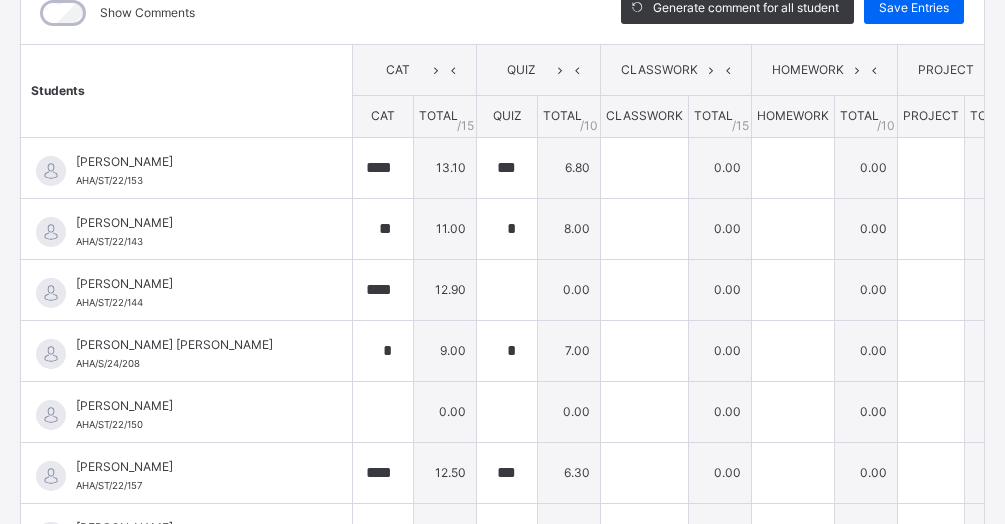 click on "Save Entries" at bounding box center [914, 8] 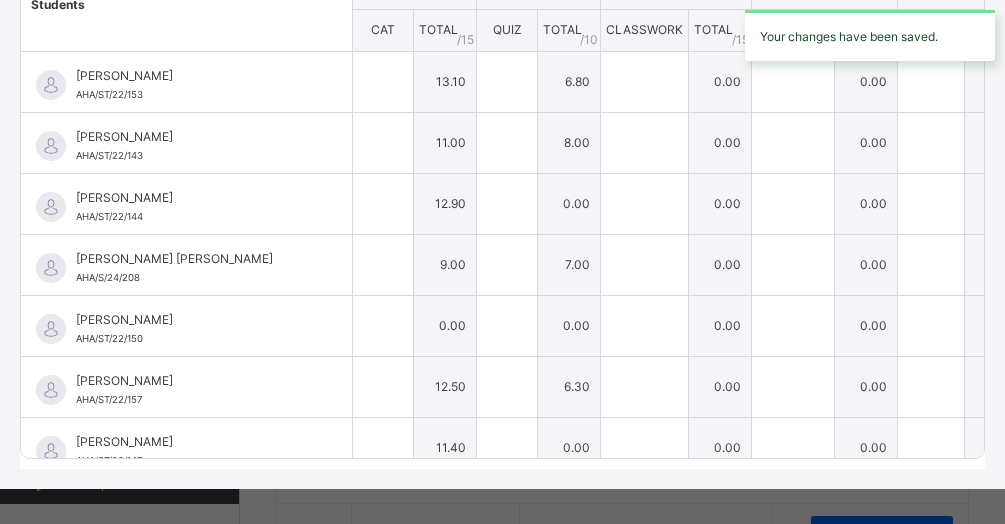 type on "****" 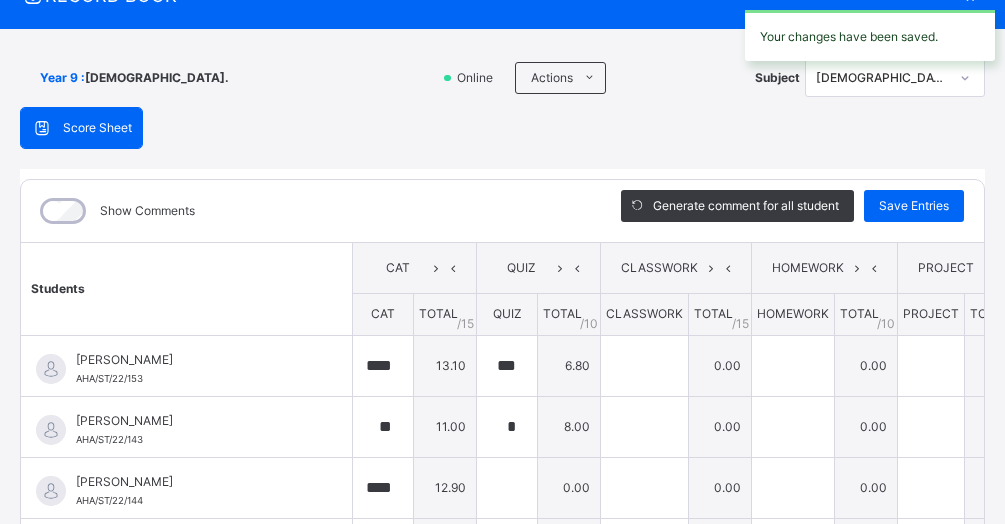 scroll, scrollTop: 75, scrollLeft: 0, axis: vertical 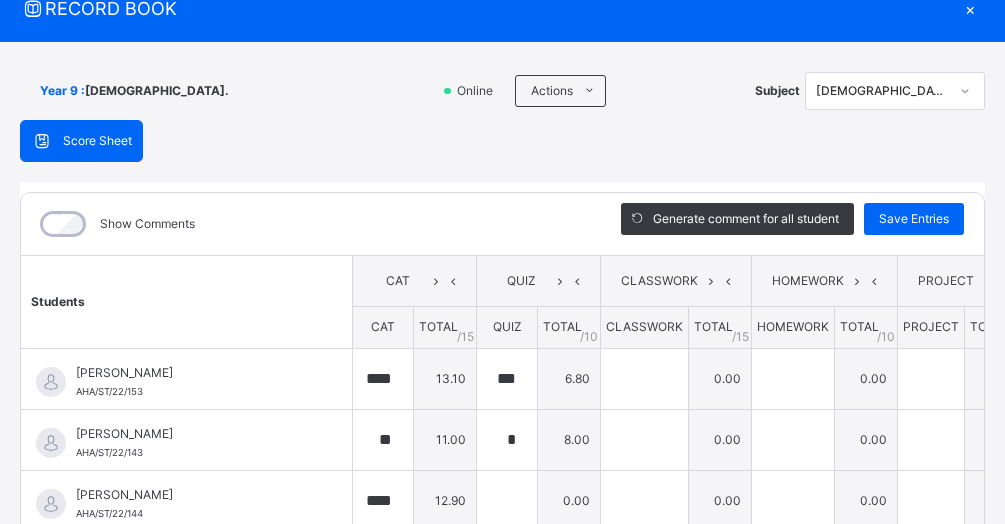 click on "×" at bounding box center (970, 8) 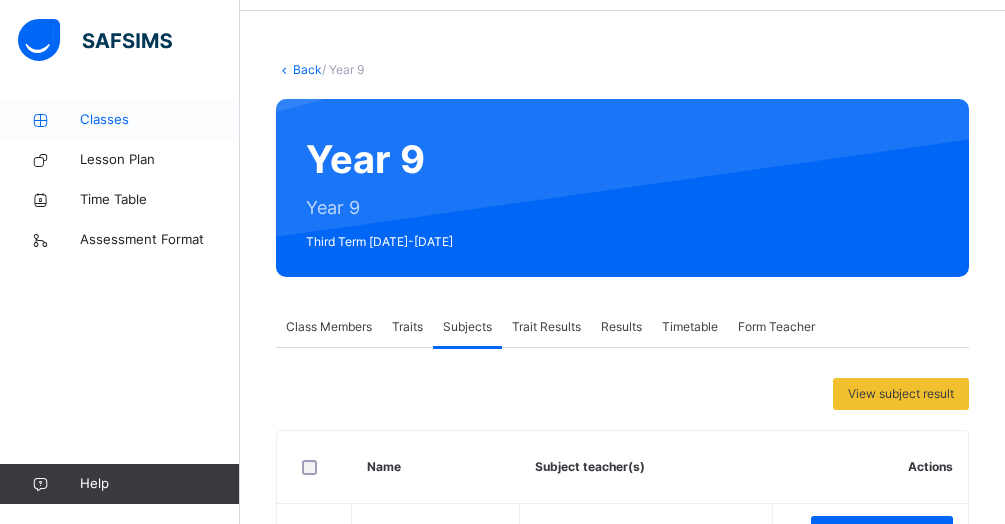 click on "Classes" at bounding box center (160, 120) 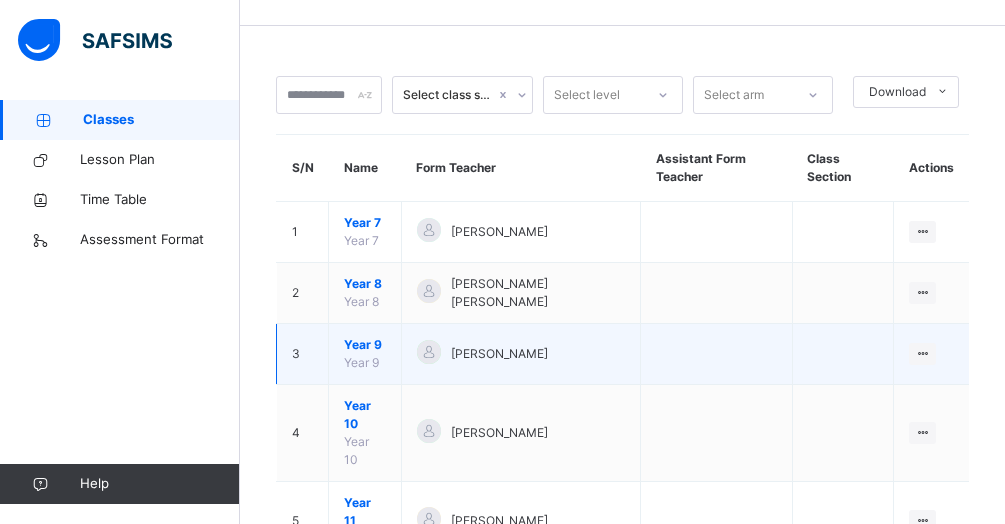 scroll, scrollTop: 69, scrollLeft: 0, axis: vertical 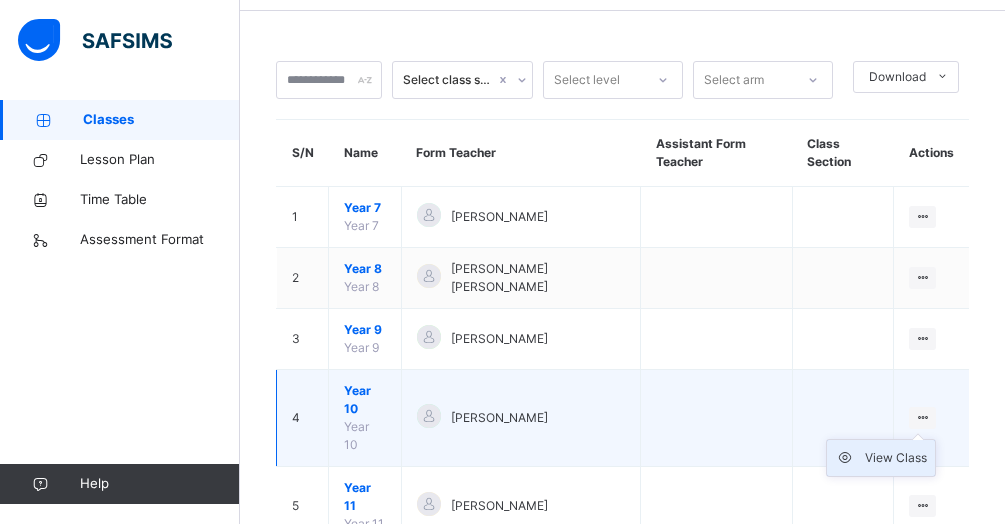 click on "View Class" at bounding box center (896, 458) 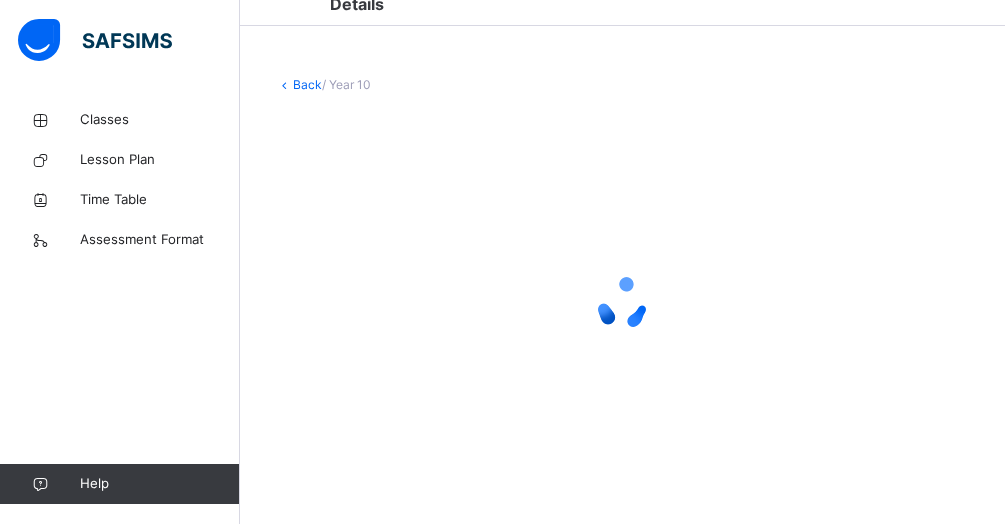 scroll, scrollTop: 69, scrollLeft: 0, axis: vertical 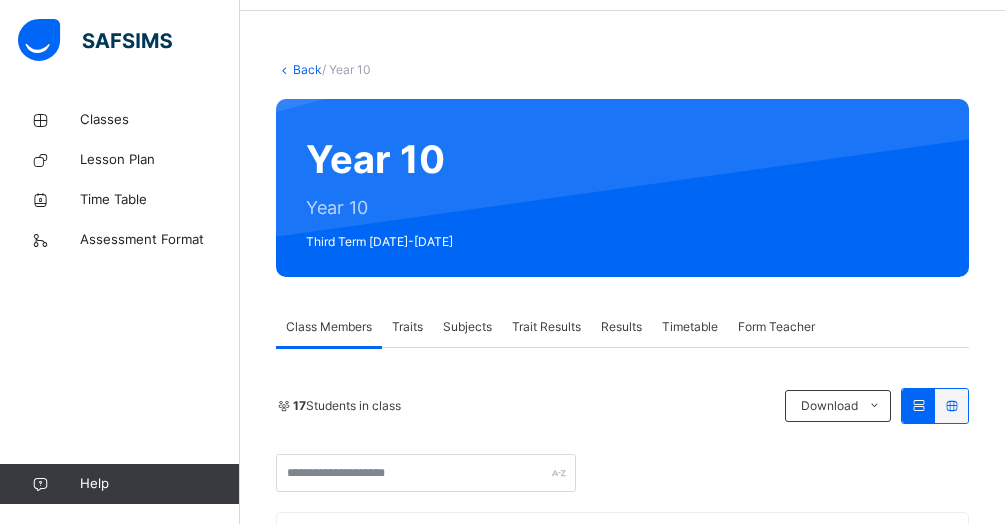 click on "Subjects" at bounding box center (467, 327) 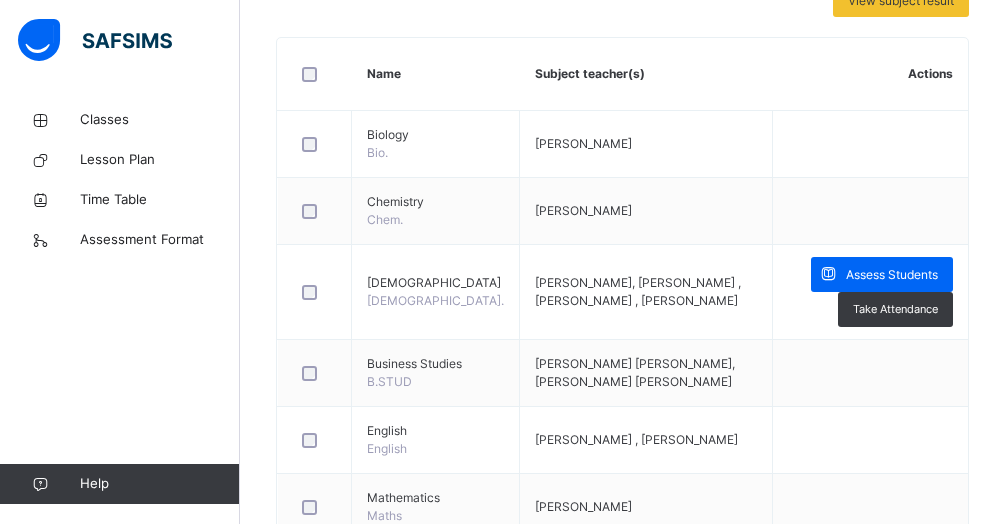scroll, scrollTop: 472, scrollLeft: 0, axis: vertical 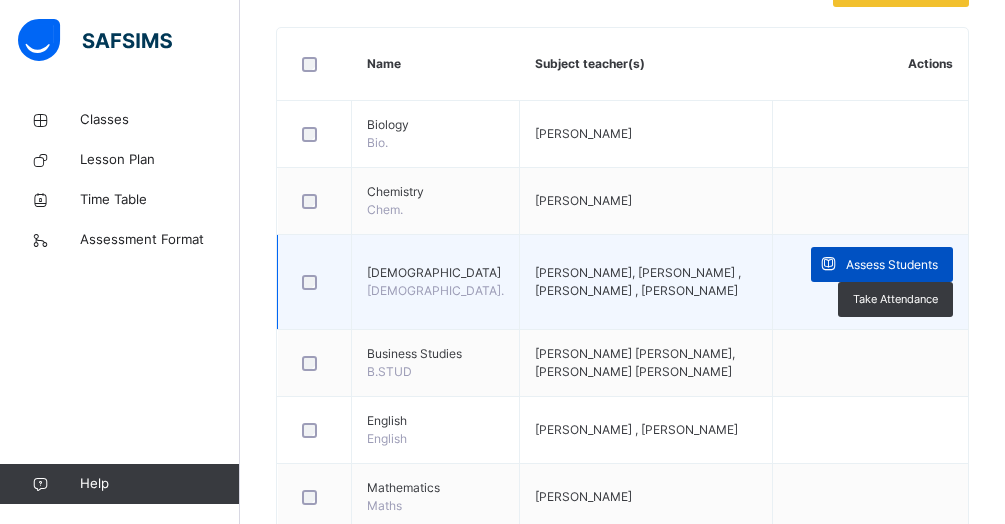 click on "Assess Students" at bounding box center (892, 265) 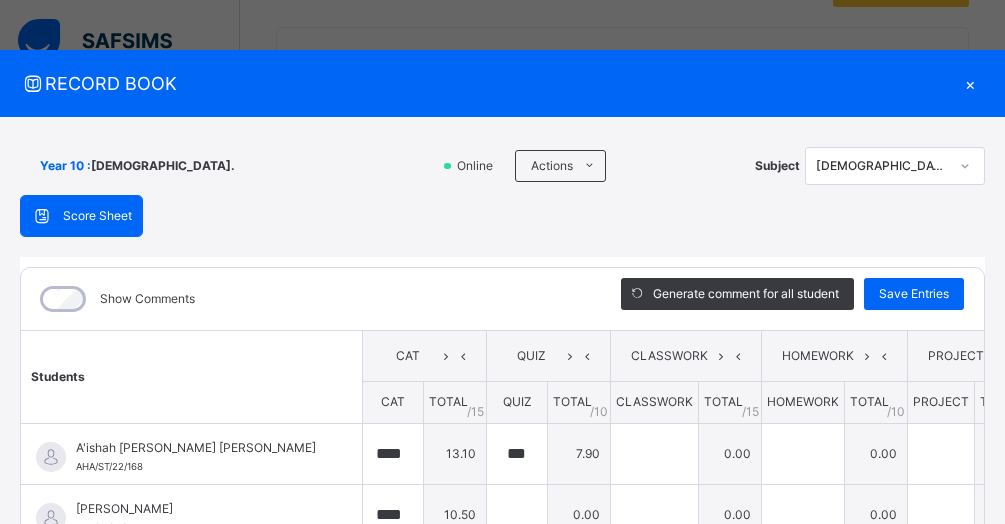 type on "****" 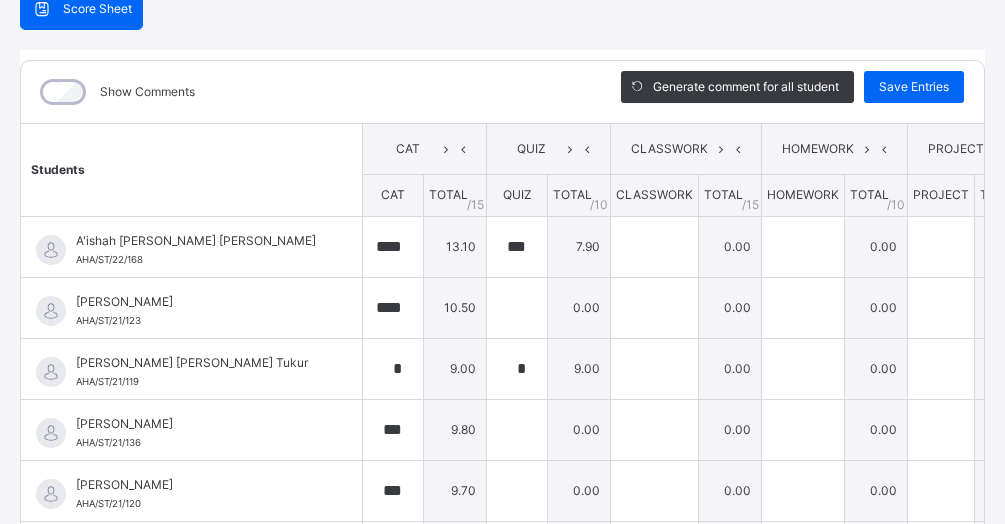scroll, scrollTop: 216, scrollLeft: 0, axis: vertical 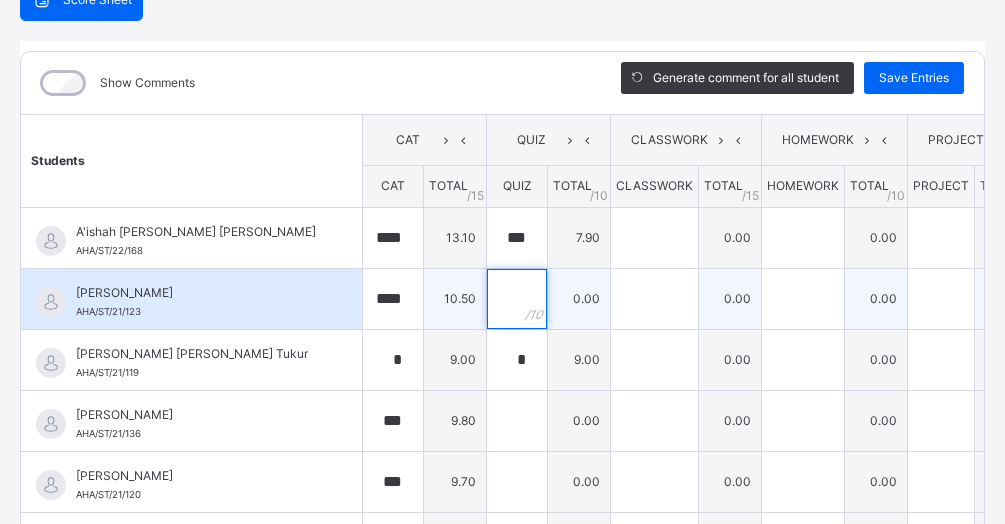 click at bounding box center (517, 299) 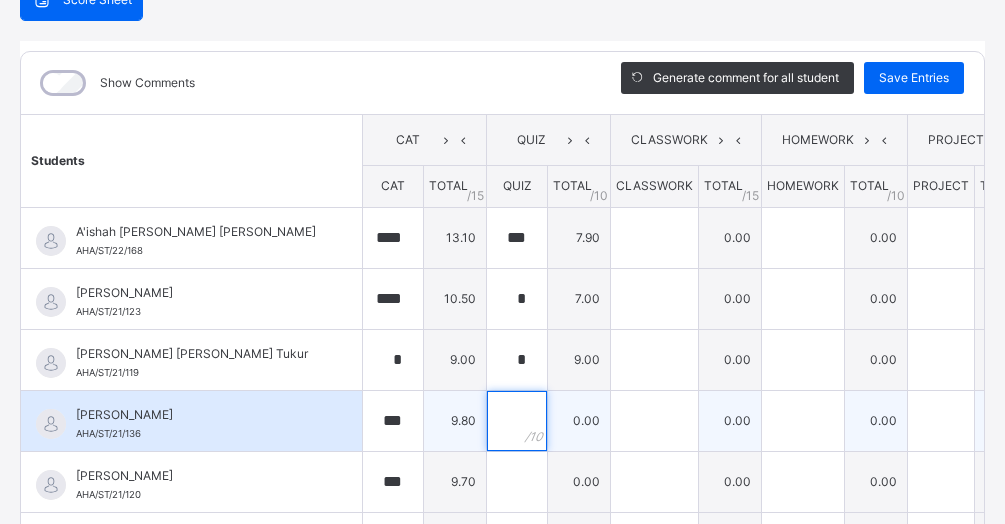 click at bounding box center (517, 421) 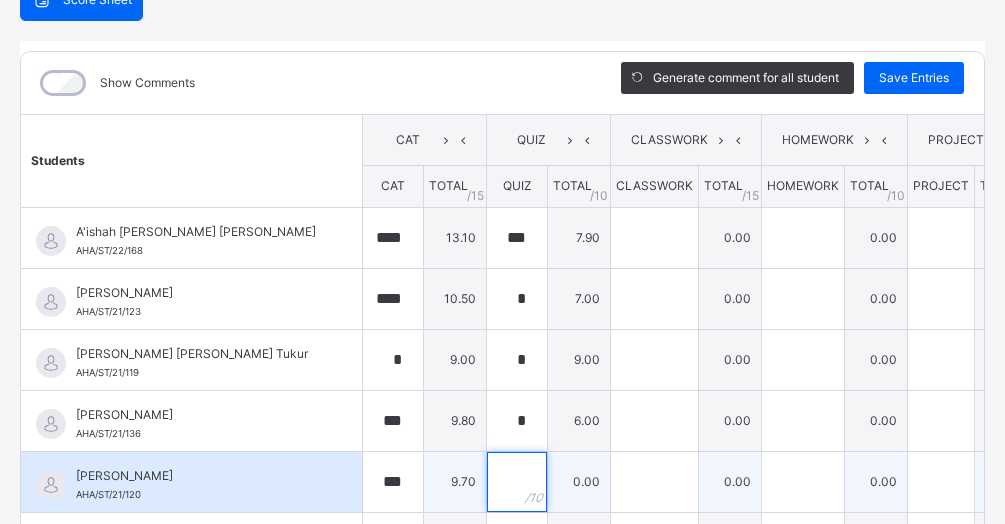 click at bounding box center (517, 482) 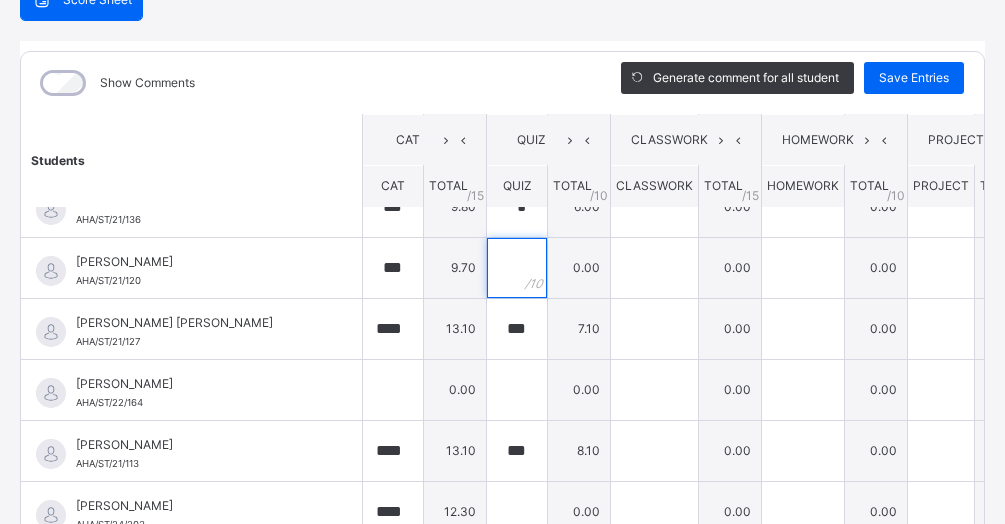 scroll, scrollTop: 237, scrollLeft: 0, axis: vertical 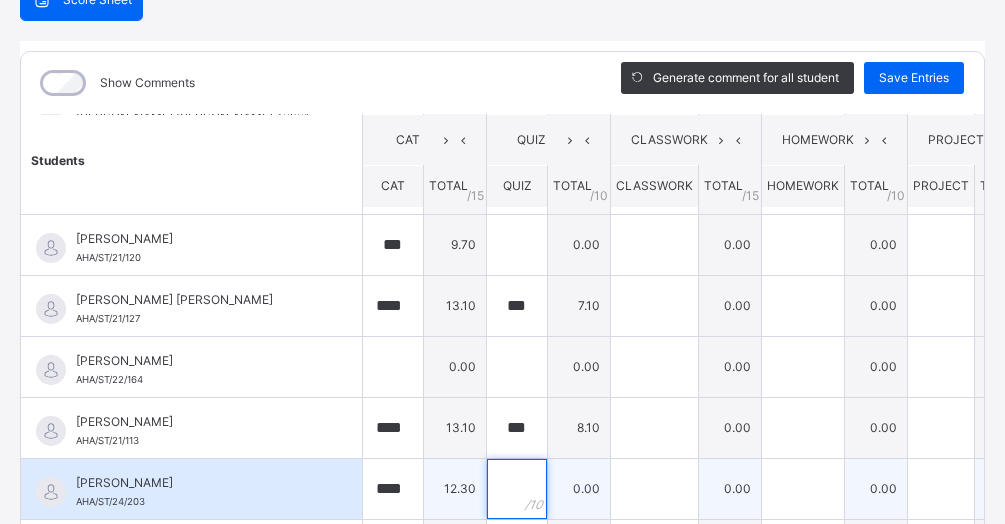 click at bounding box center (517, 489) 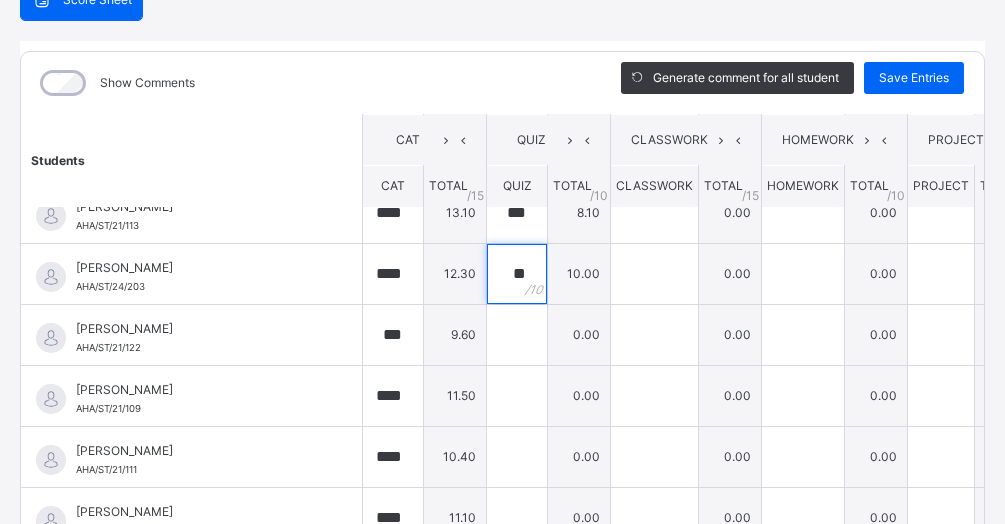 scroll, scrollTop: 454, scrollLeft: 0, axis: vertical 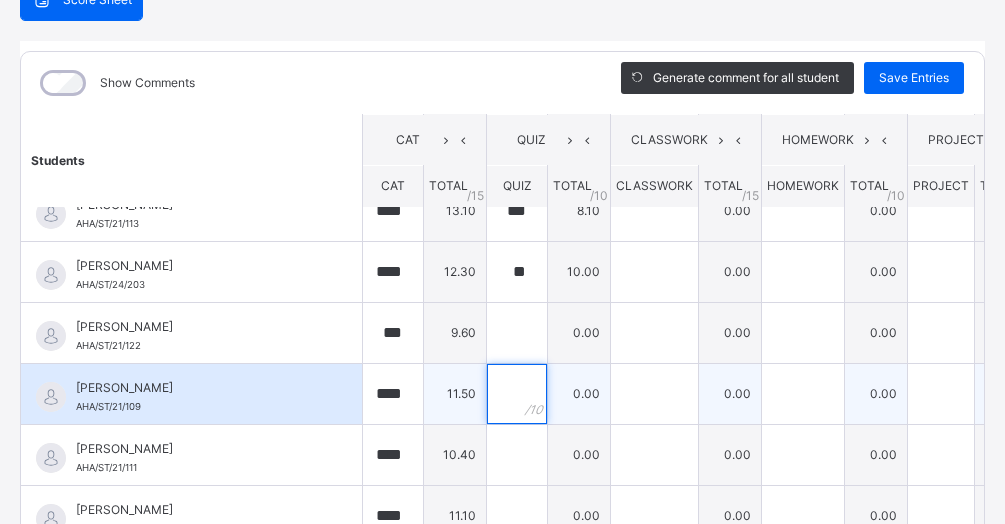 click at bounding box center (517, 394) 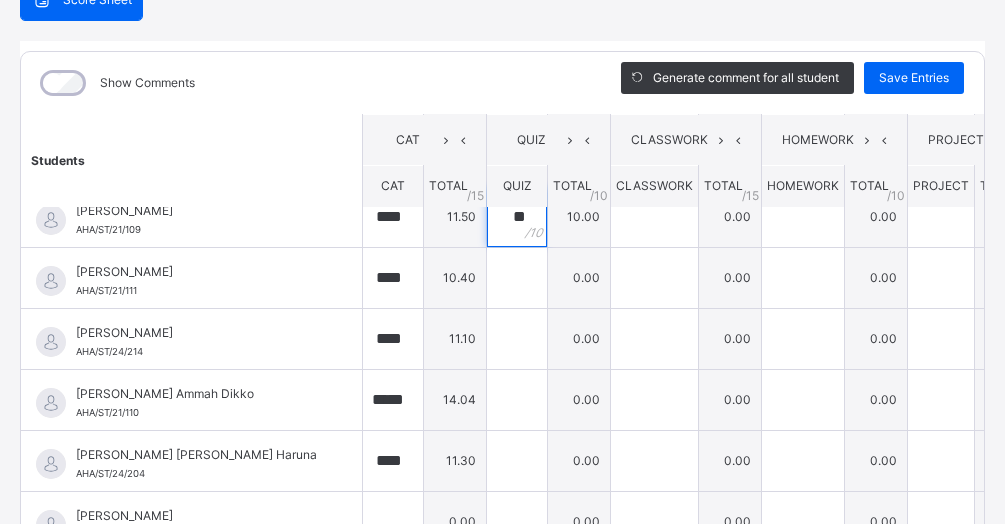 scroll, scrollTop: 646, scrollLeft: 0, axis: vertical 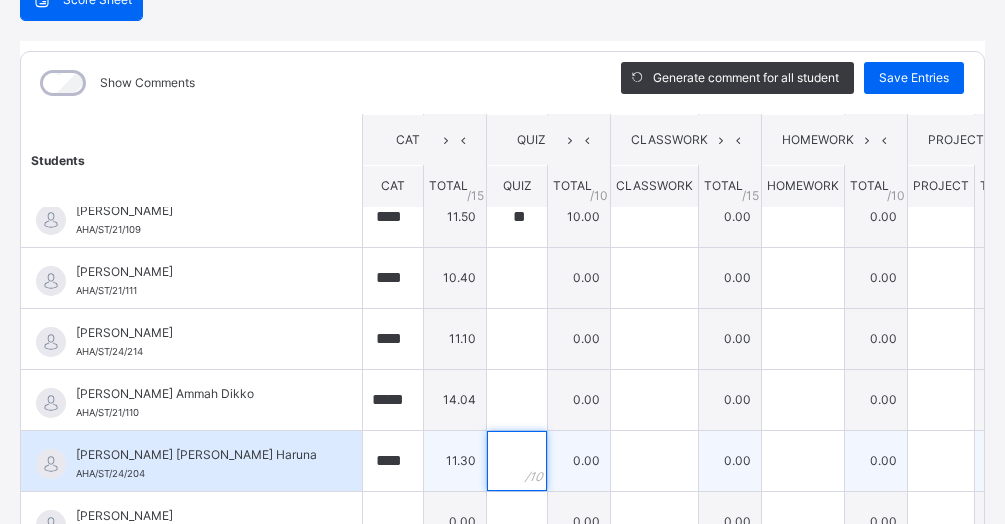 click at bounding box center [517, 461] 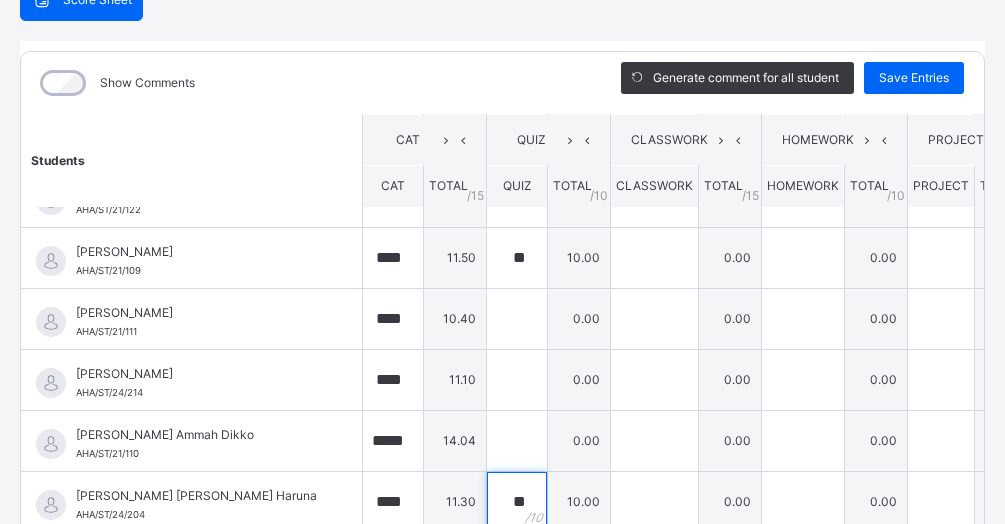 scroll, scrollTop: 646, scrollLeft: 0, axis: vertical 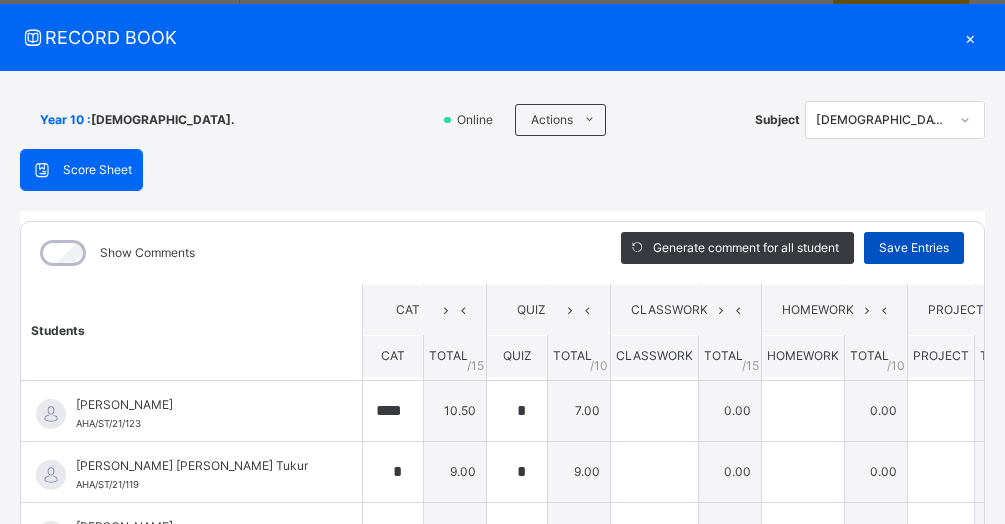 click on "Save Entries" at bounding box center [914, 248] 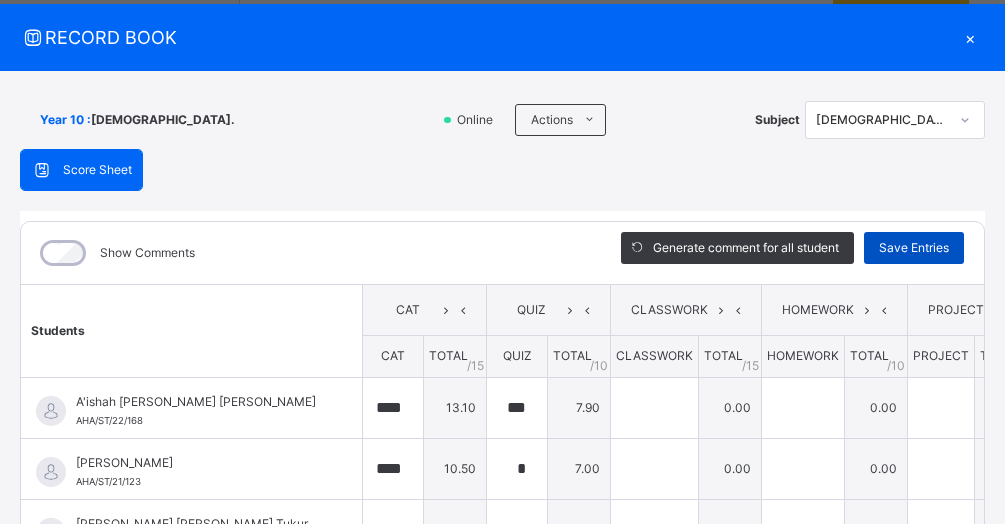 click on "Save Entries" at bounding box center (914, 248) 